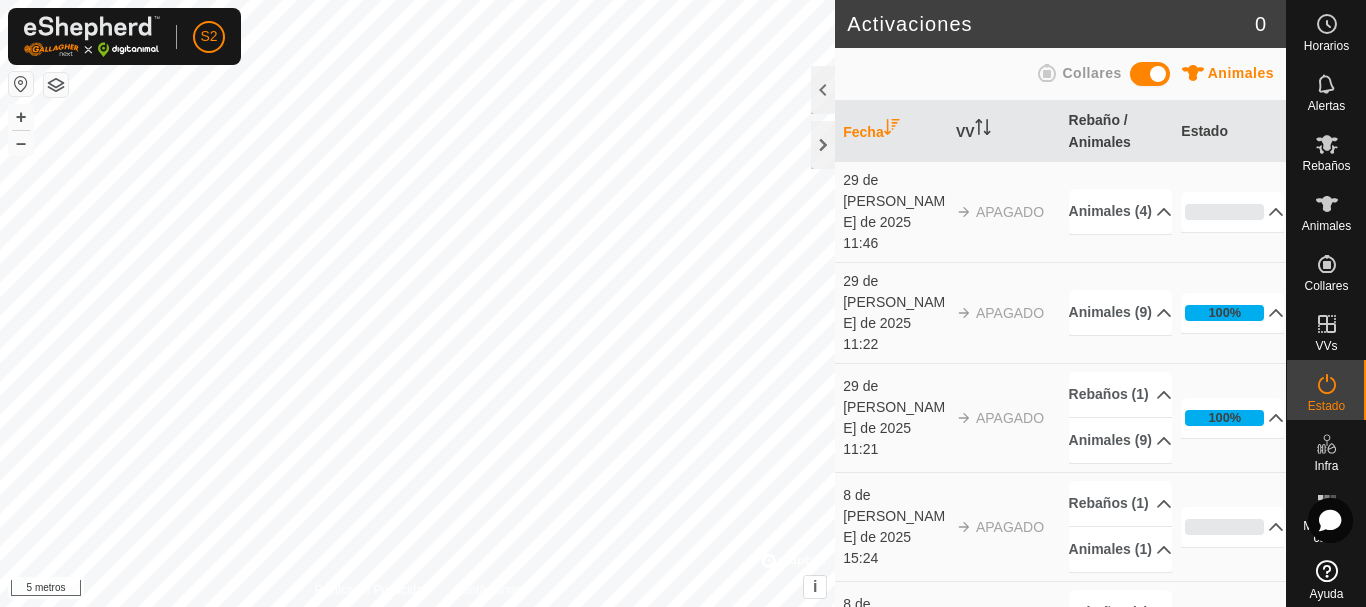 scroll, scrollTop: 0, scrollLeft: 0, axis: both 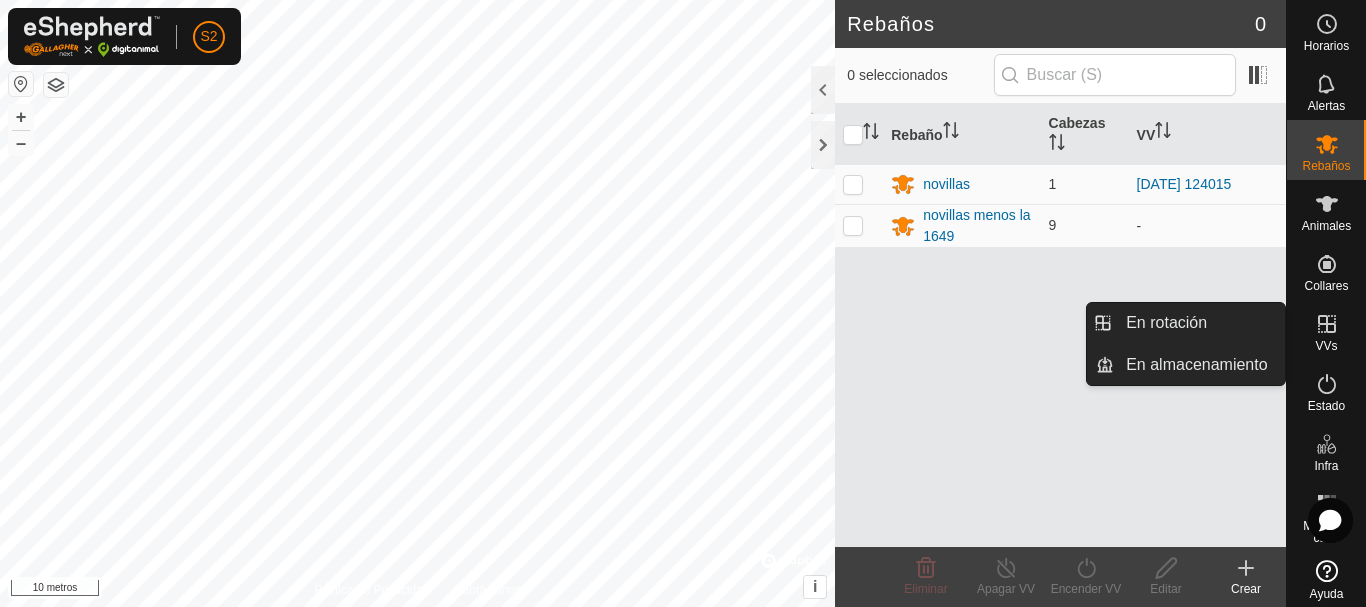 click 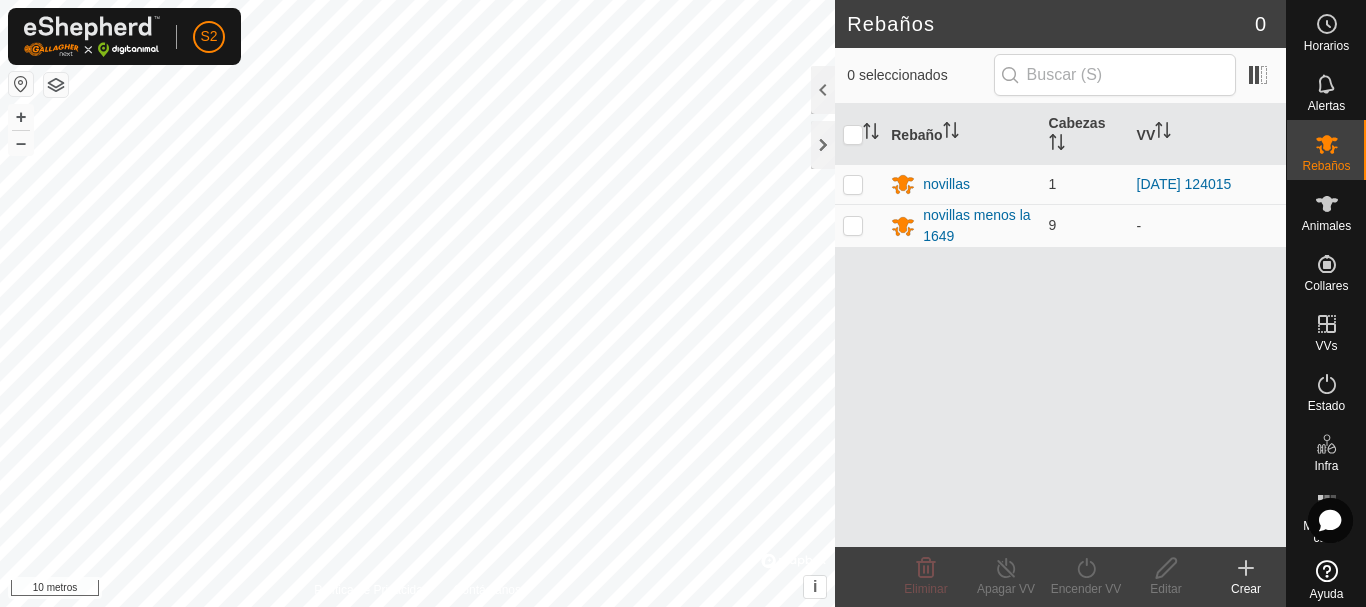 click 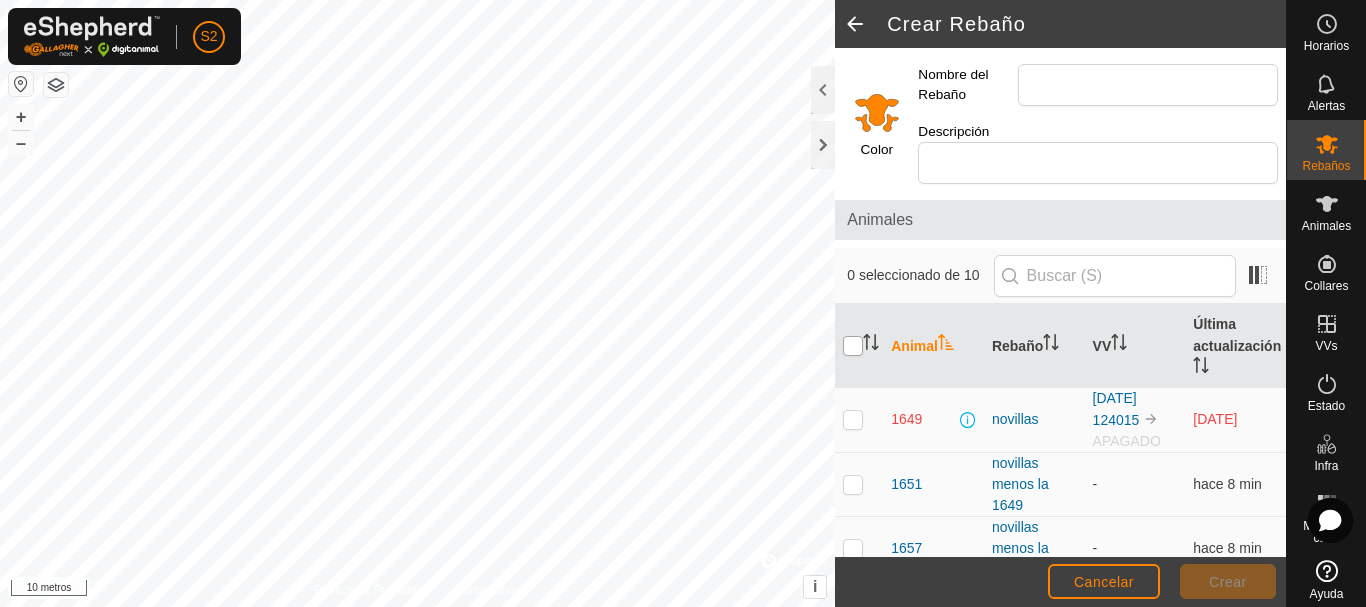click at bounding box center (853, 346) 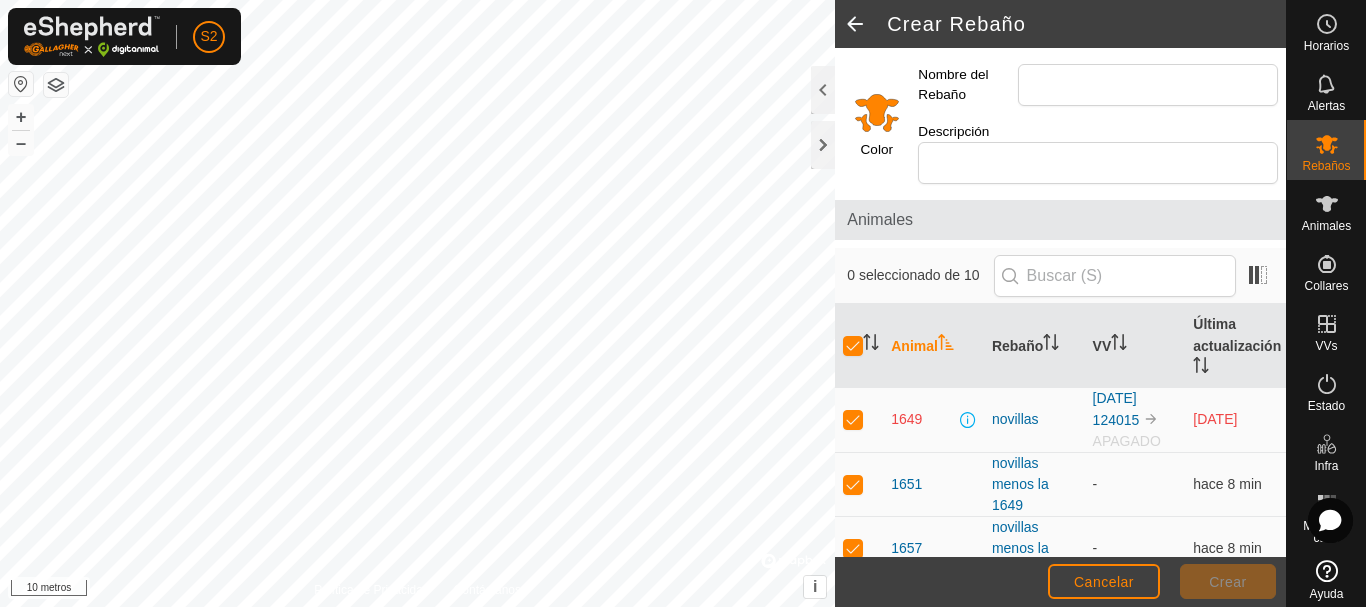click at bounding box center [853, 419] 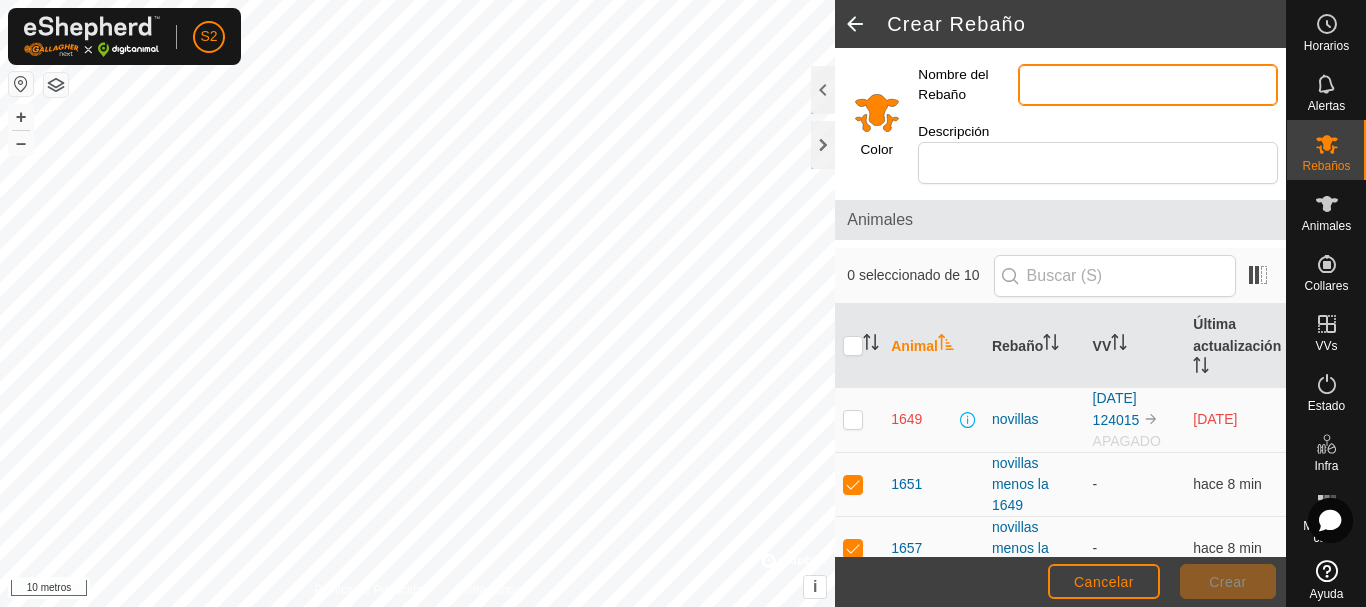 click on "Nombre del Rebaño" at bounding box center (1148, 85) 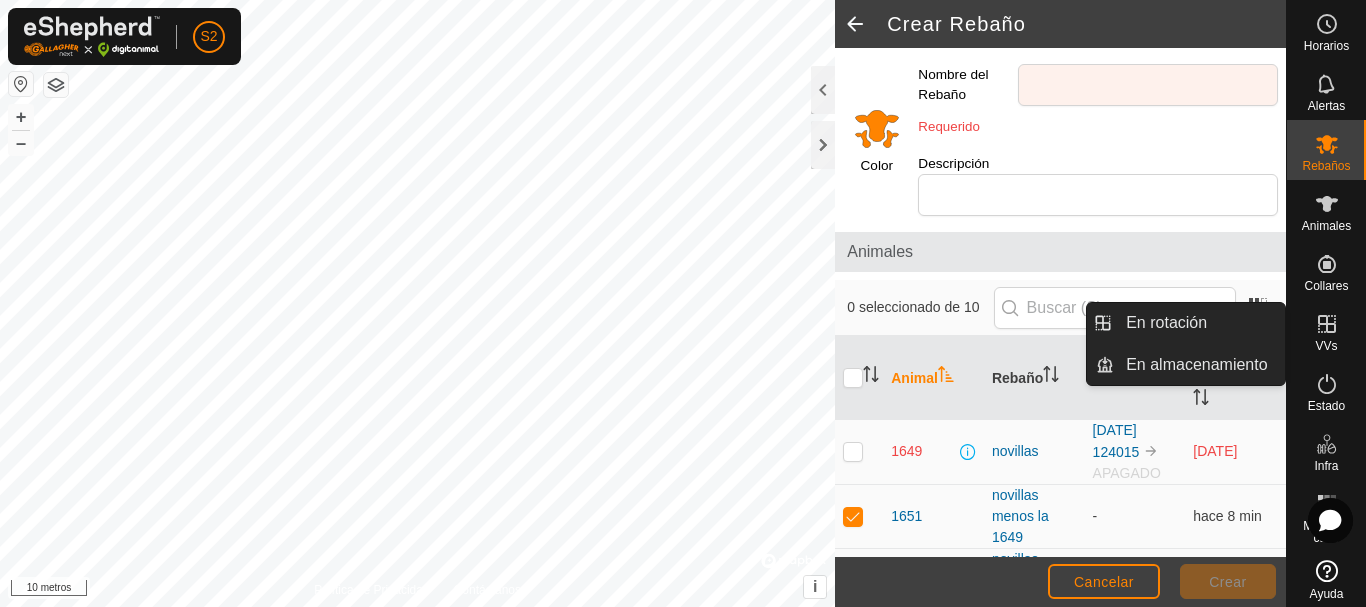 click 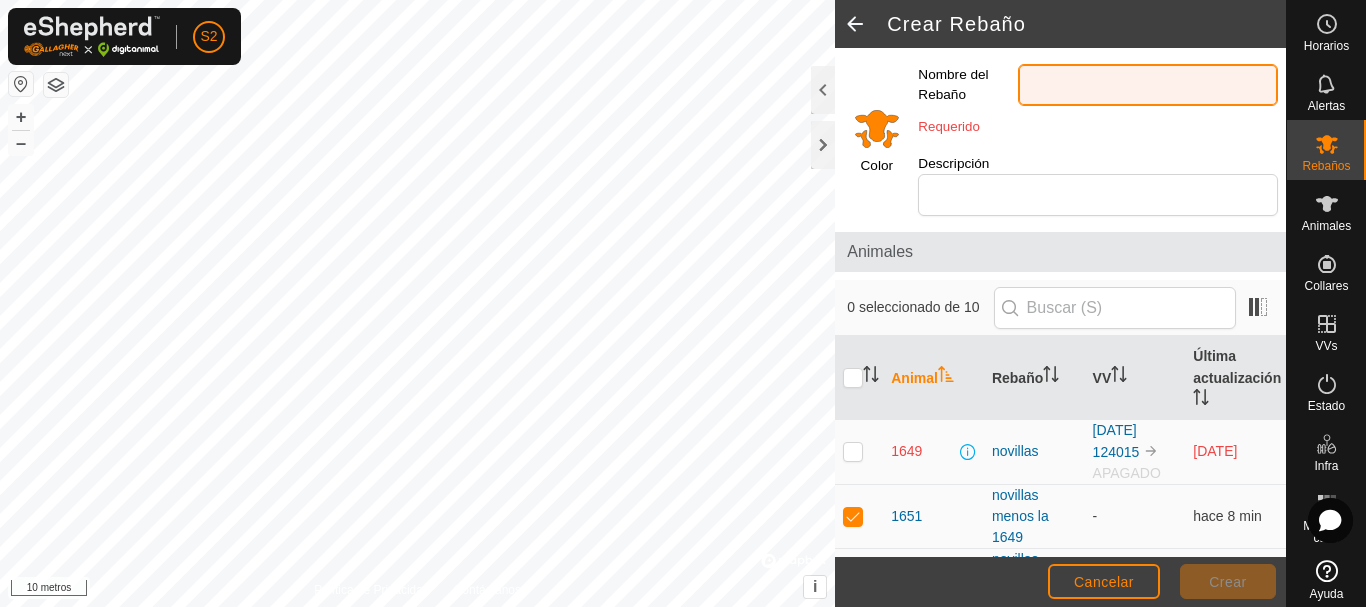 click on "Nombre del Rebaño" at bounding box center [1148, 85] 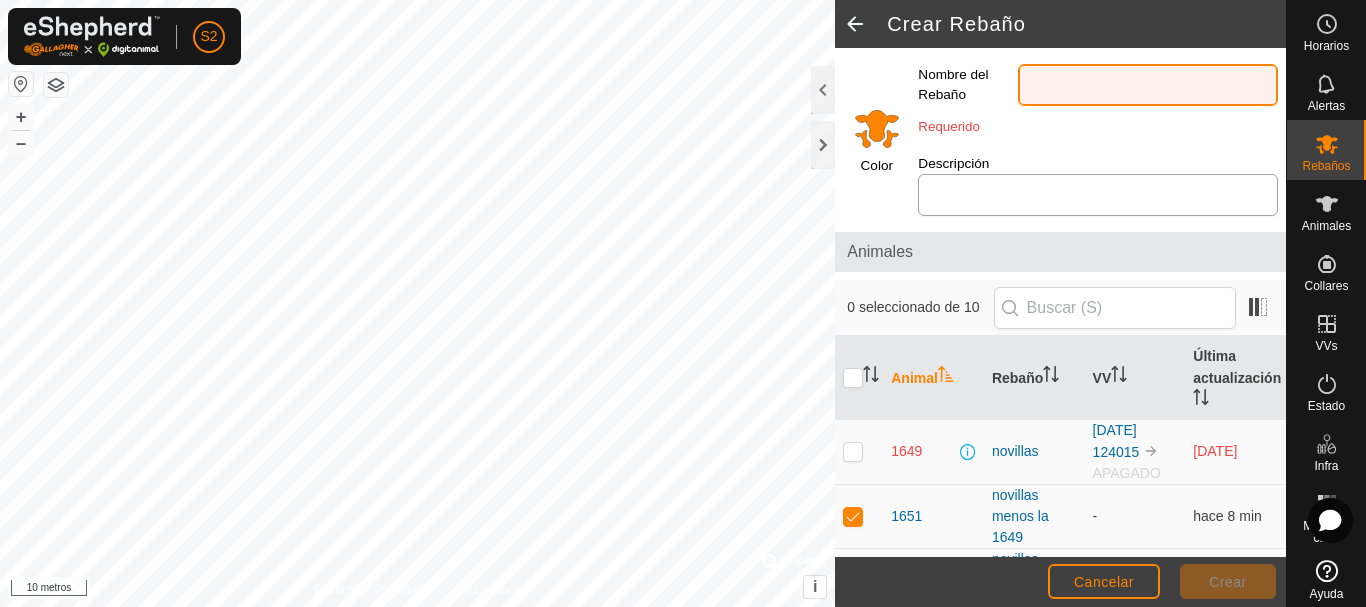 type on "novillas menos la 1649" 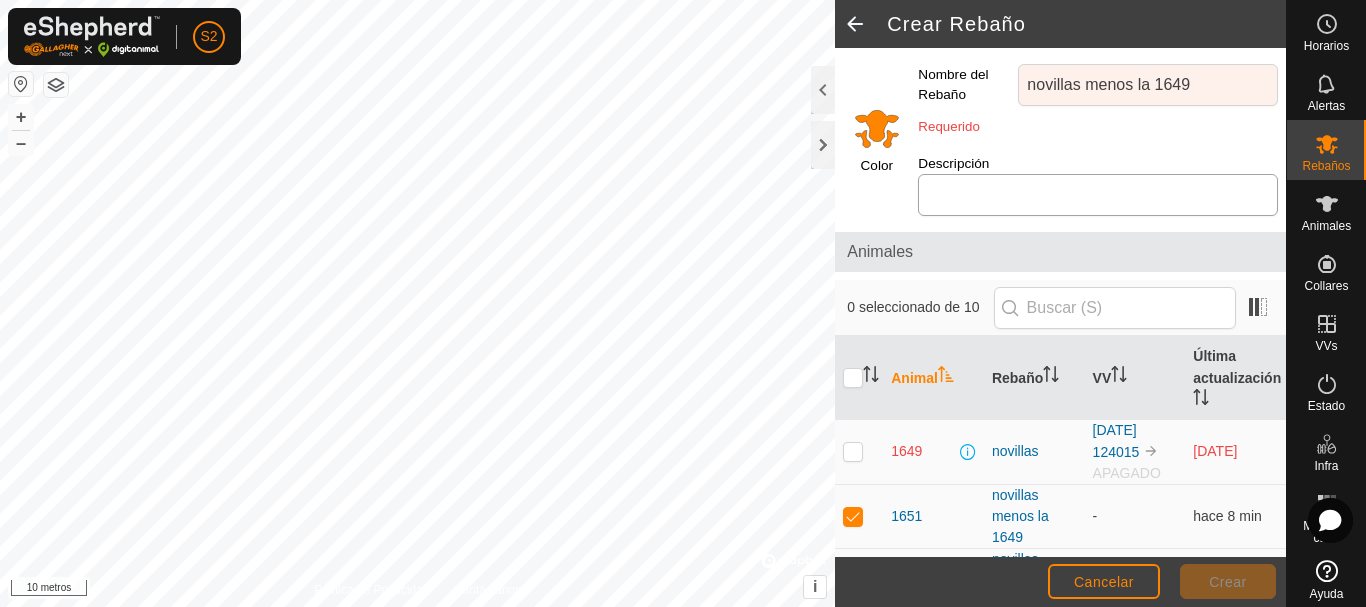click on "Color Nombre del Rebaño novillas menos la 1649 Requerido Descripción Animales 0 seleccionado de 10 Animal Rebaño VV Última actualización 1649 novillas [DATE] 124015  APAGADO [DATE] 1651 novillas menos la 1649 - hace 8 min 1657 novillas menos la 1649 - hace 8 min 1663 novillas menos la 1649 - hace 8 min 1668 novillas menos la 1649 - hace 8 min 1671 novillas menos la 1649 - hace 8 min 1672 novillas menos la 1649 - hace 8 min 1675 novillas menos la 1649 - hace 8 min 6192 novillas menos la 1649 - hace 8 min 6195 novillas menos la 1649 - hace 8 min" 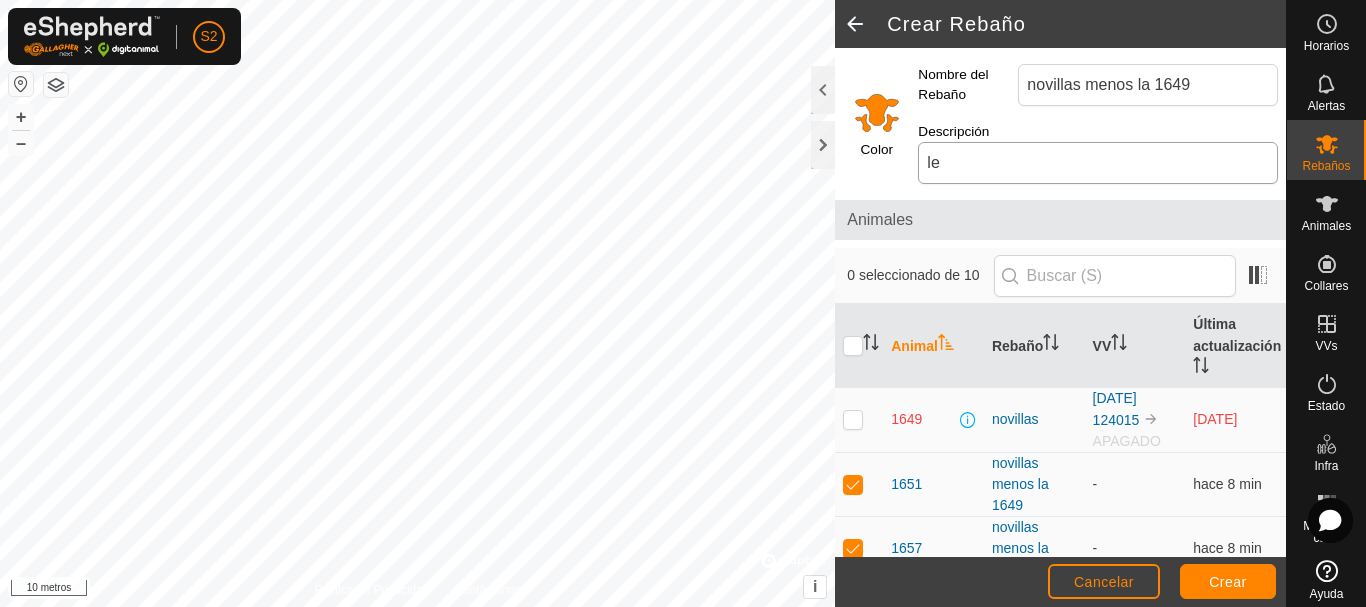 type on "l" 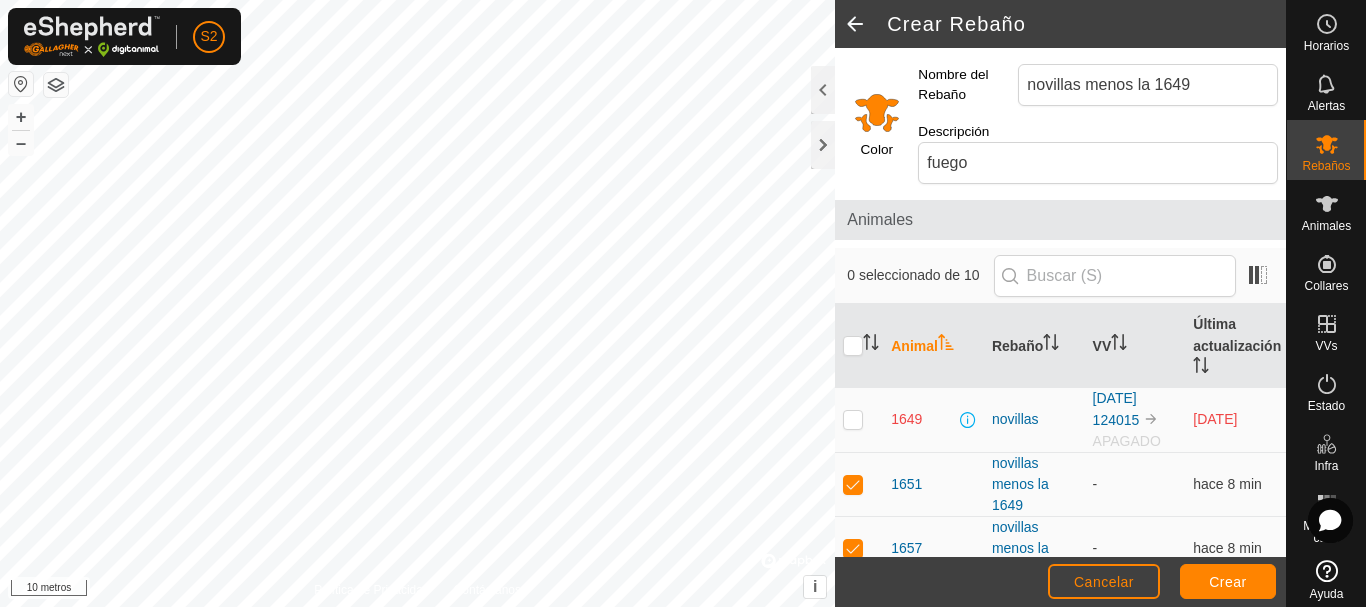 type on "fuego" 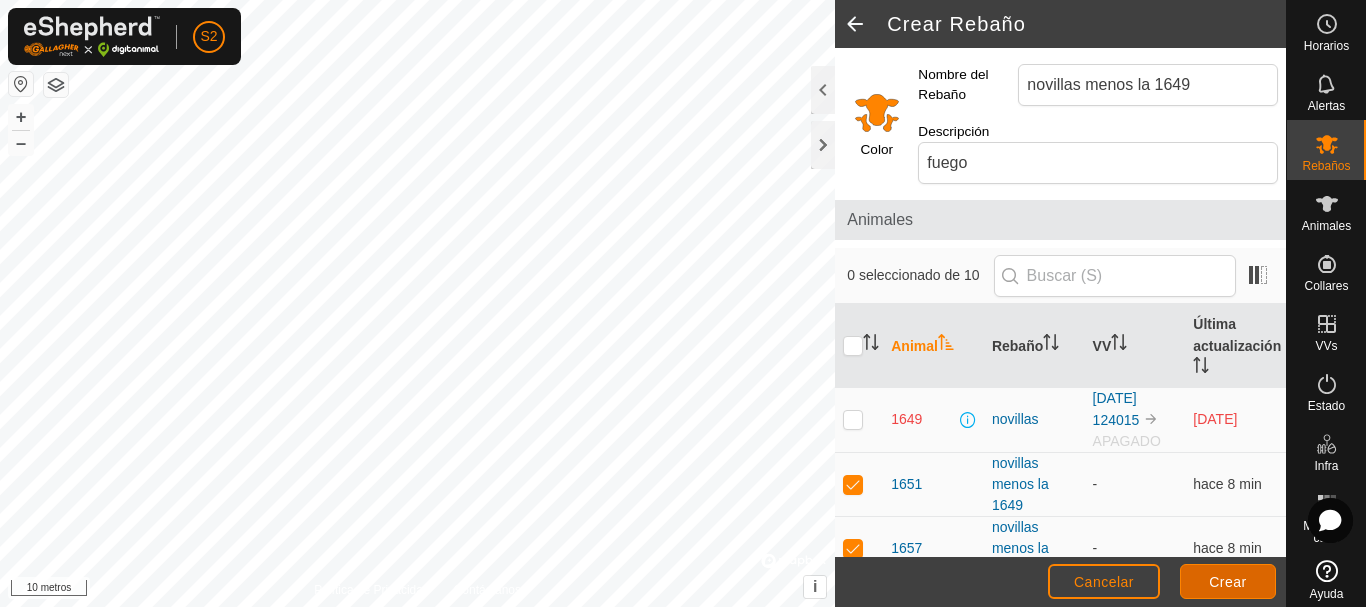 click on "Crear" at bounding box center [1228, 581] 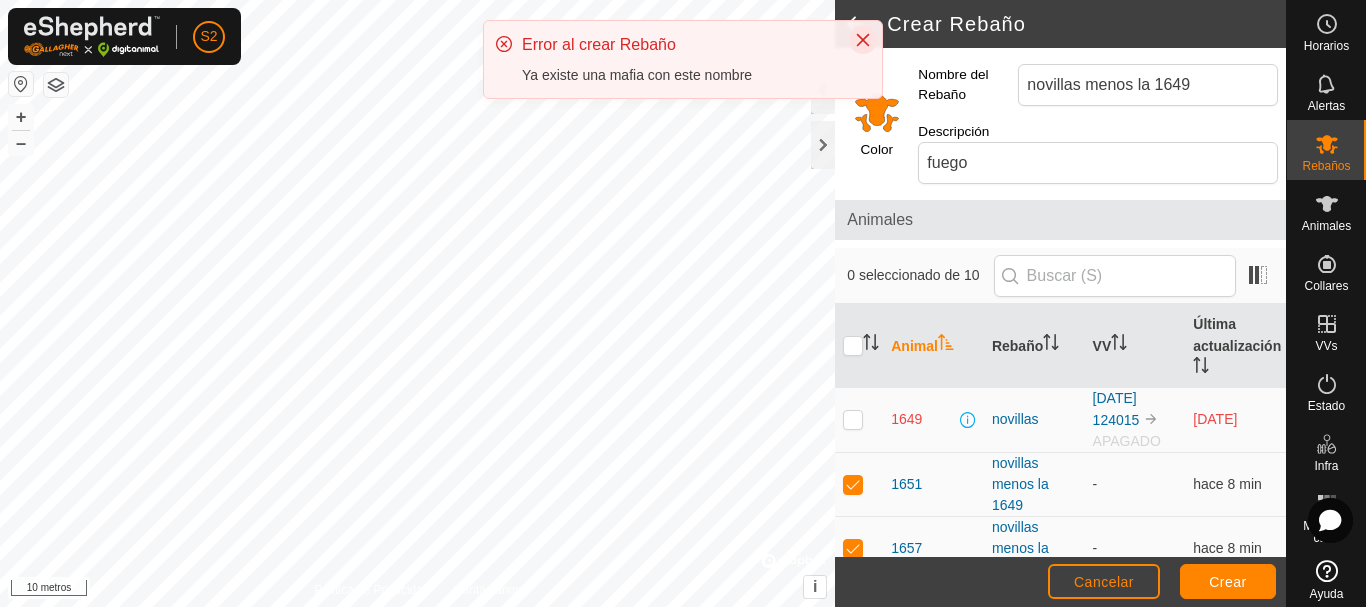 click 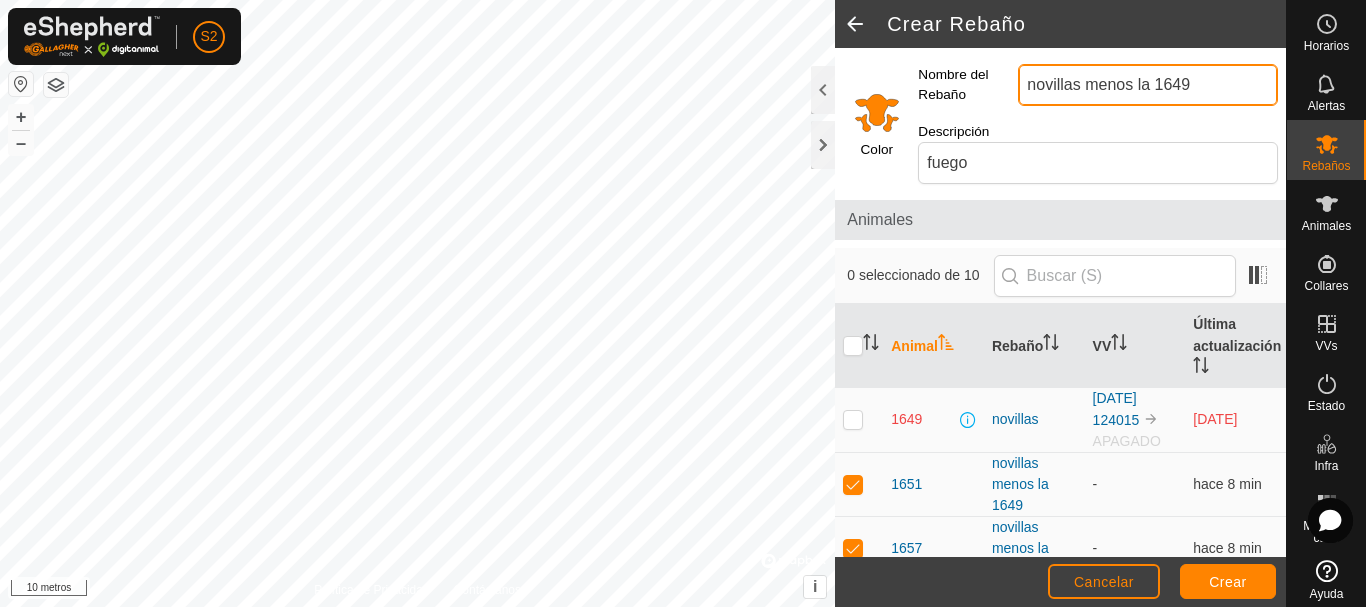 drag, startPoint x: 1207, startPoint y: 86, endPoint x: 942, endPoint y: 78, distance: 265.12073 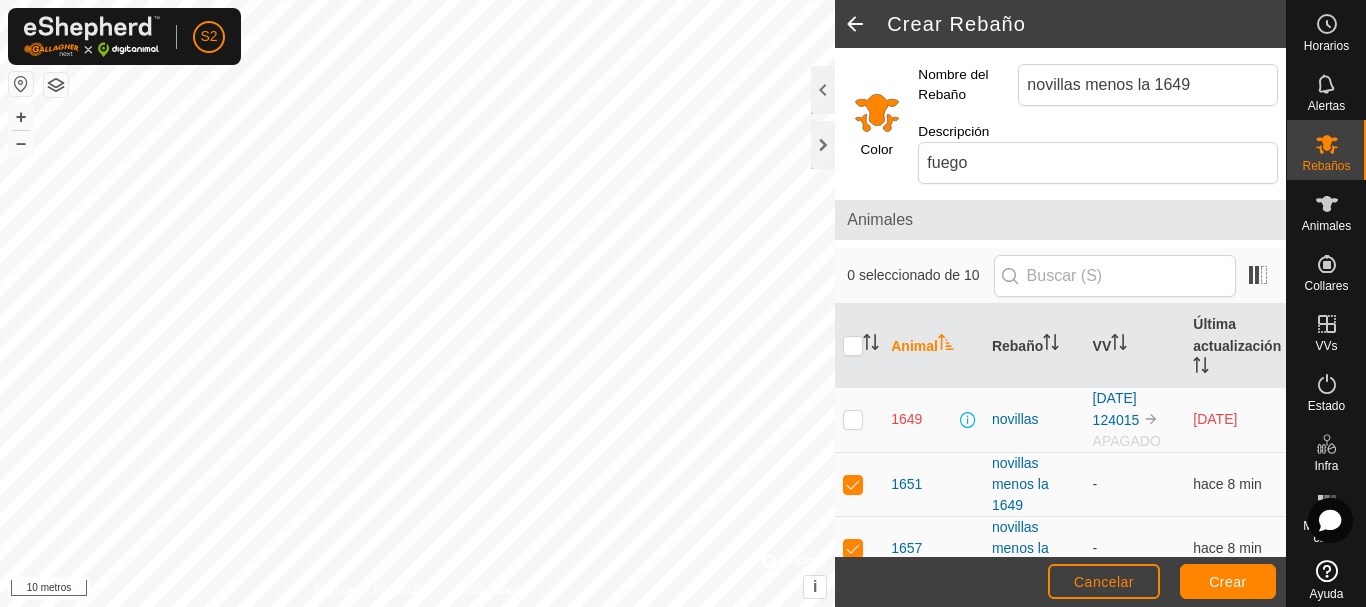 click 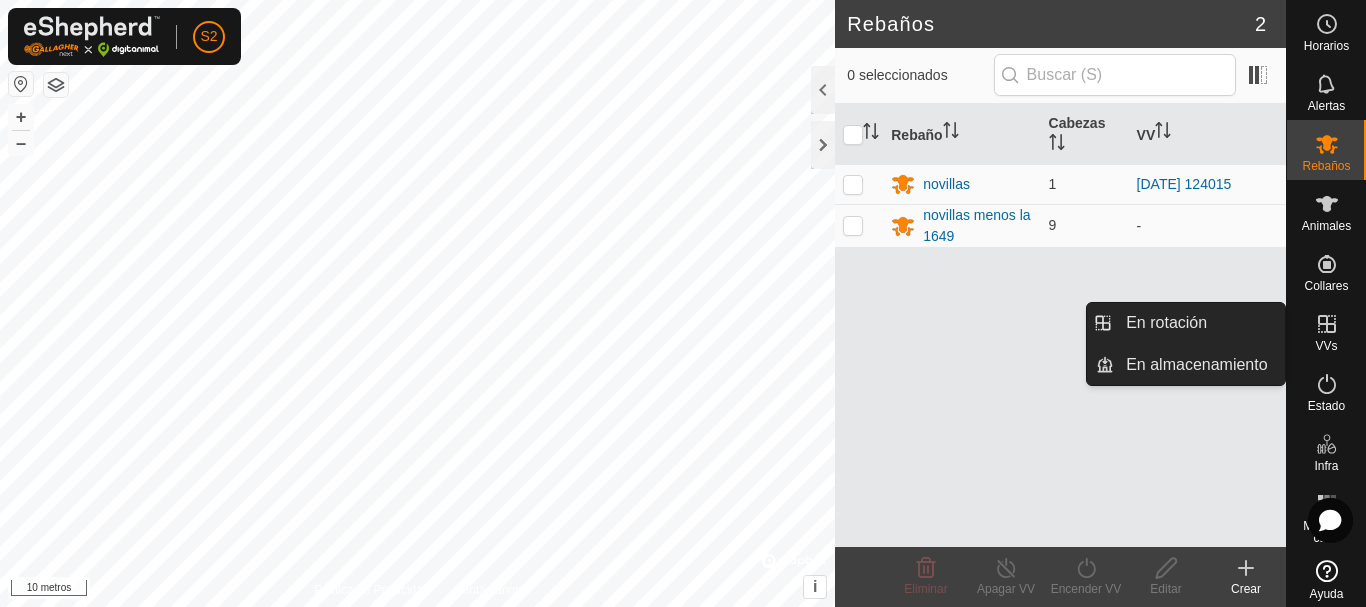 click at bounding box center (1327, 324) 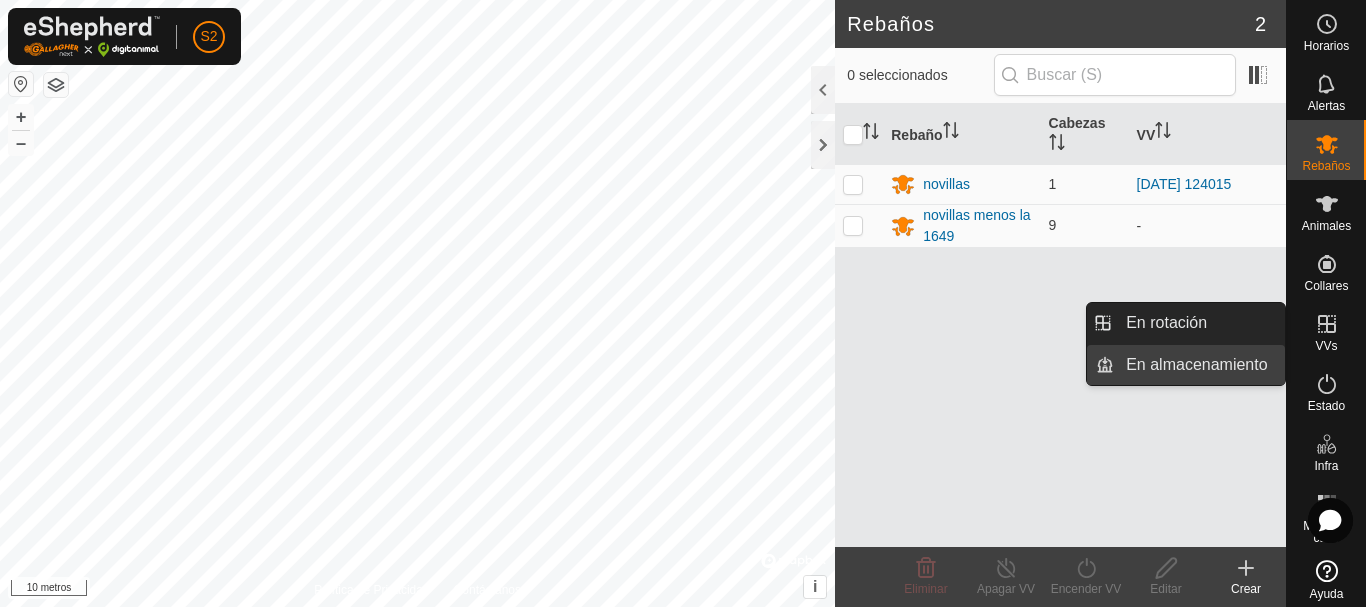 click on "En almacenamiento" at bounding box center [1199, 365] 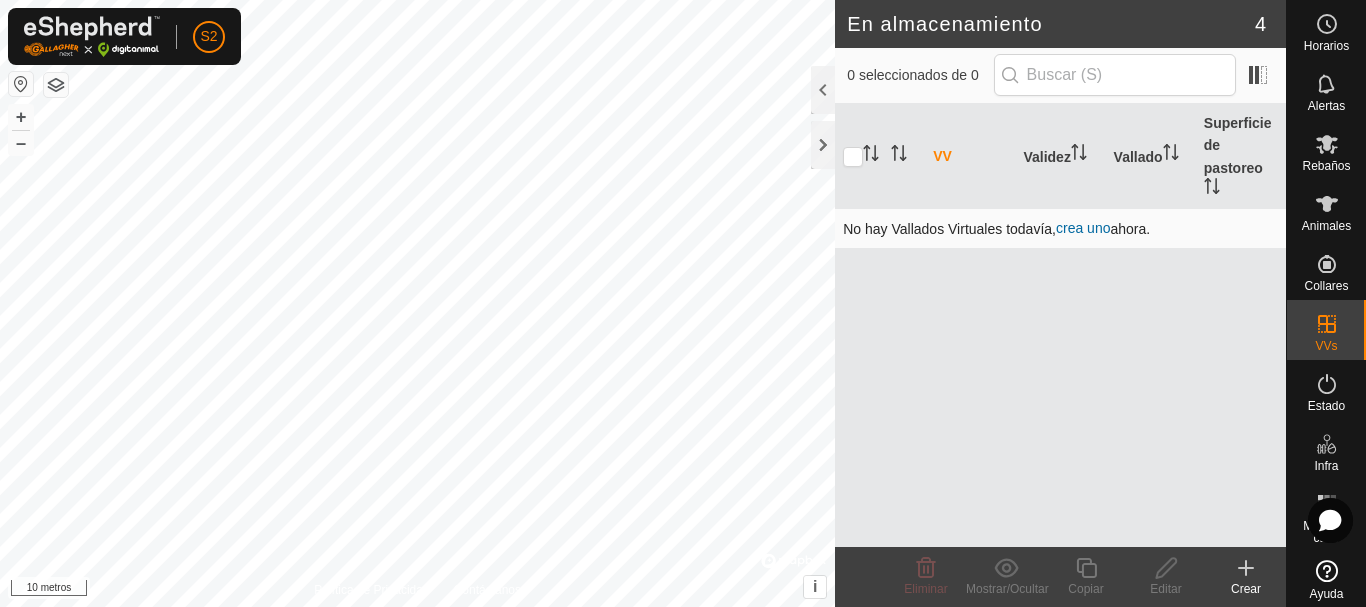 click on "crea uno" at bounding box center (1083, 228) 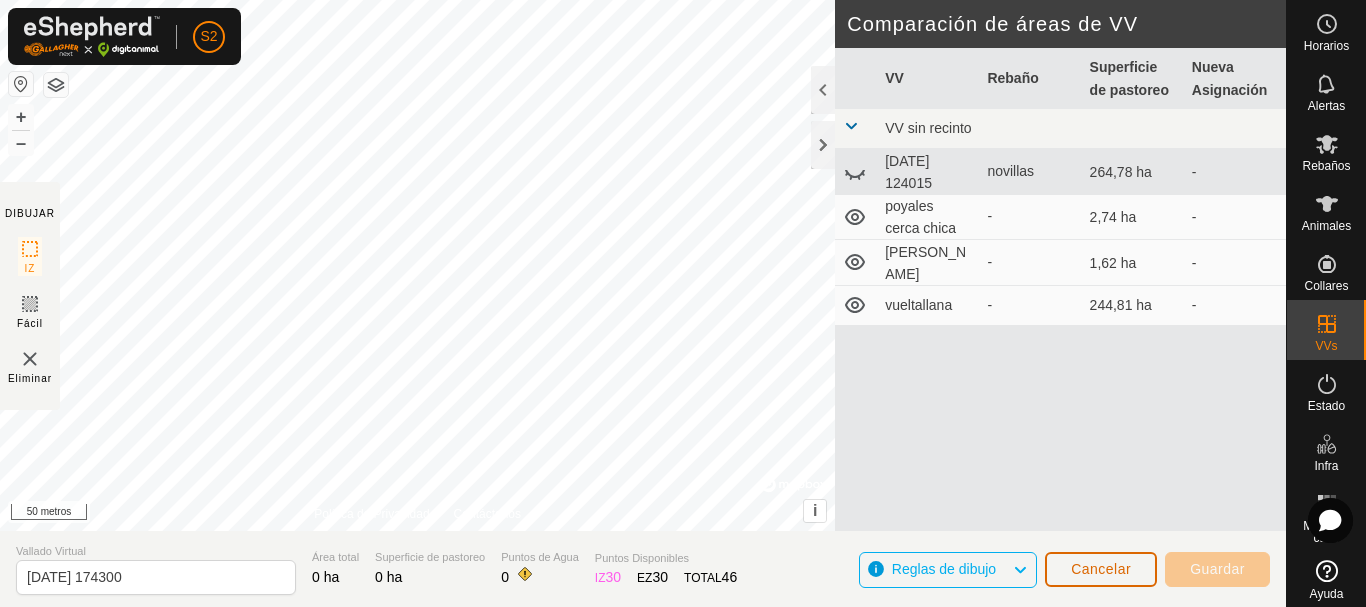 click on "Cancelar" 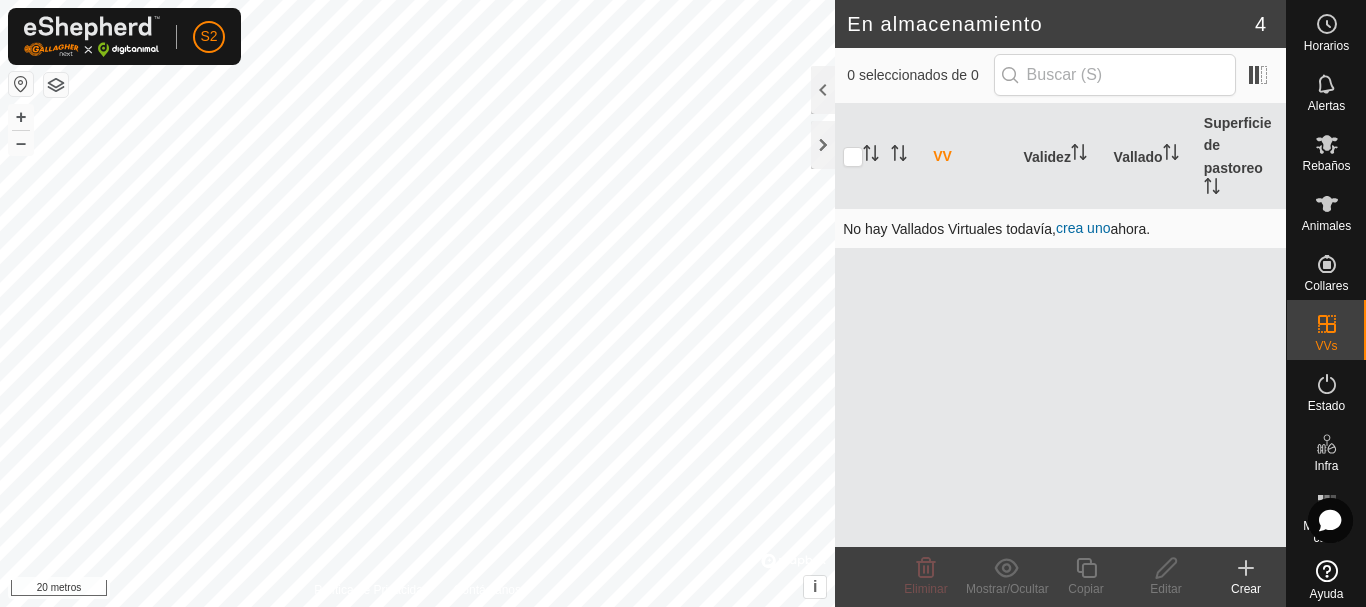 click on "crea uno" at bounding box center [1083, 228] 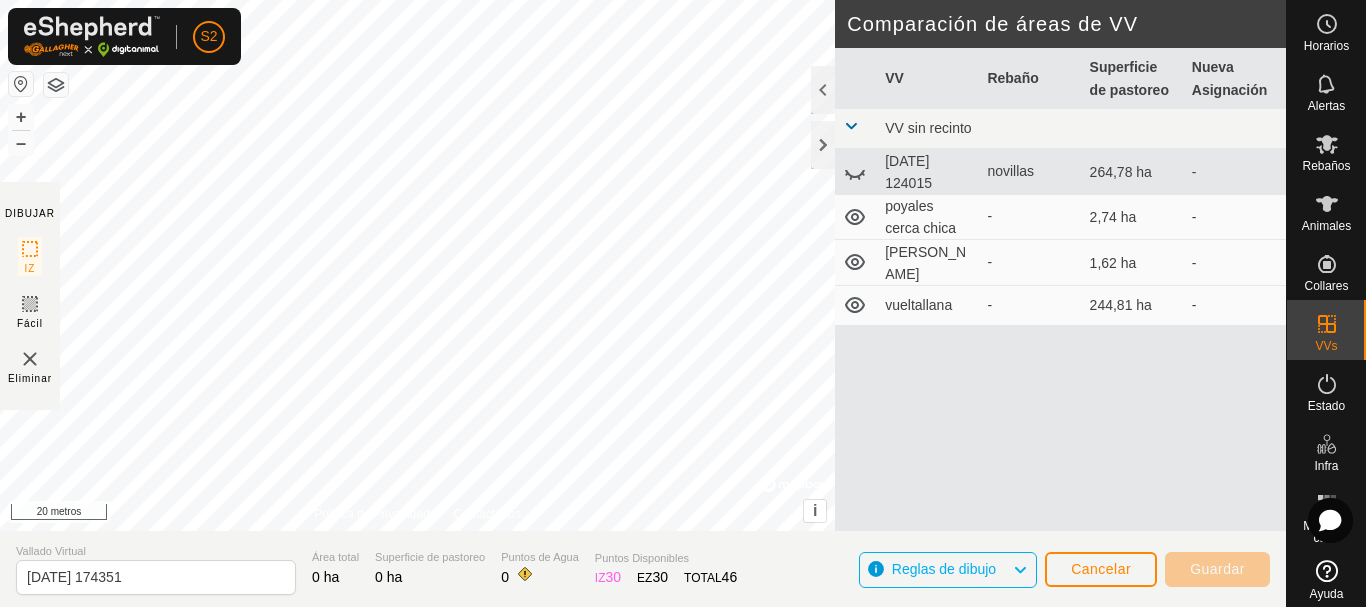 click 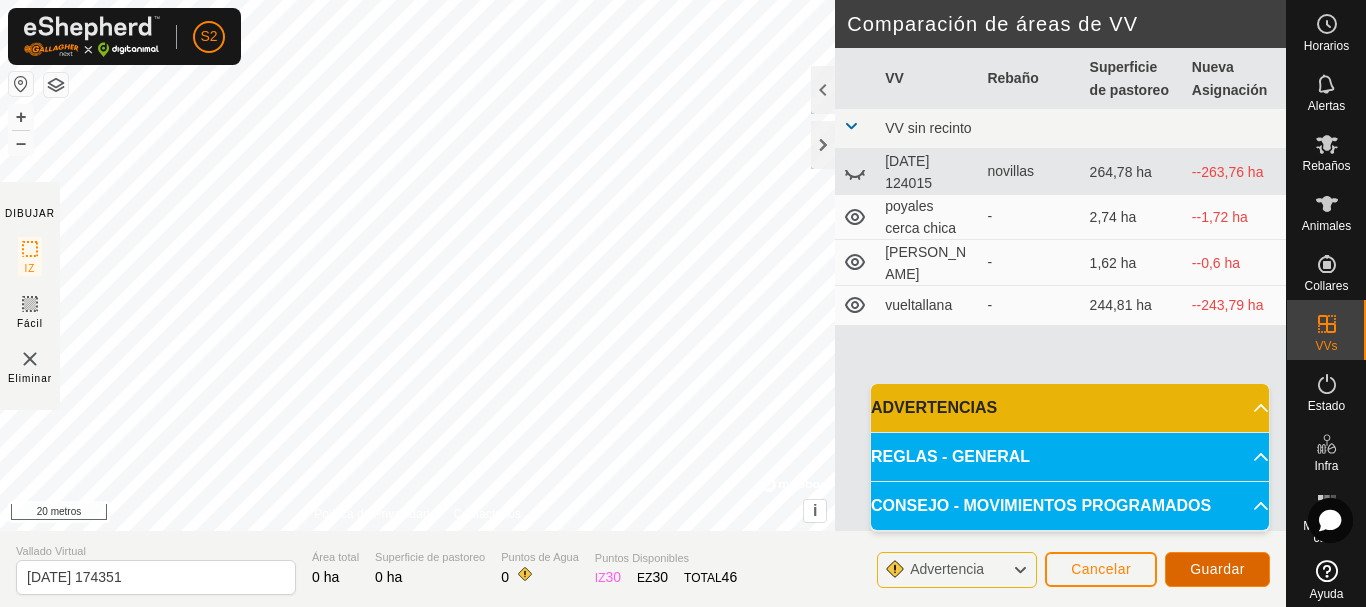 click on "Guardar" 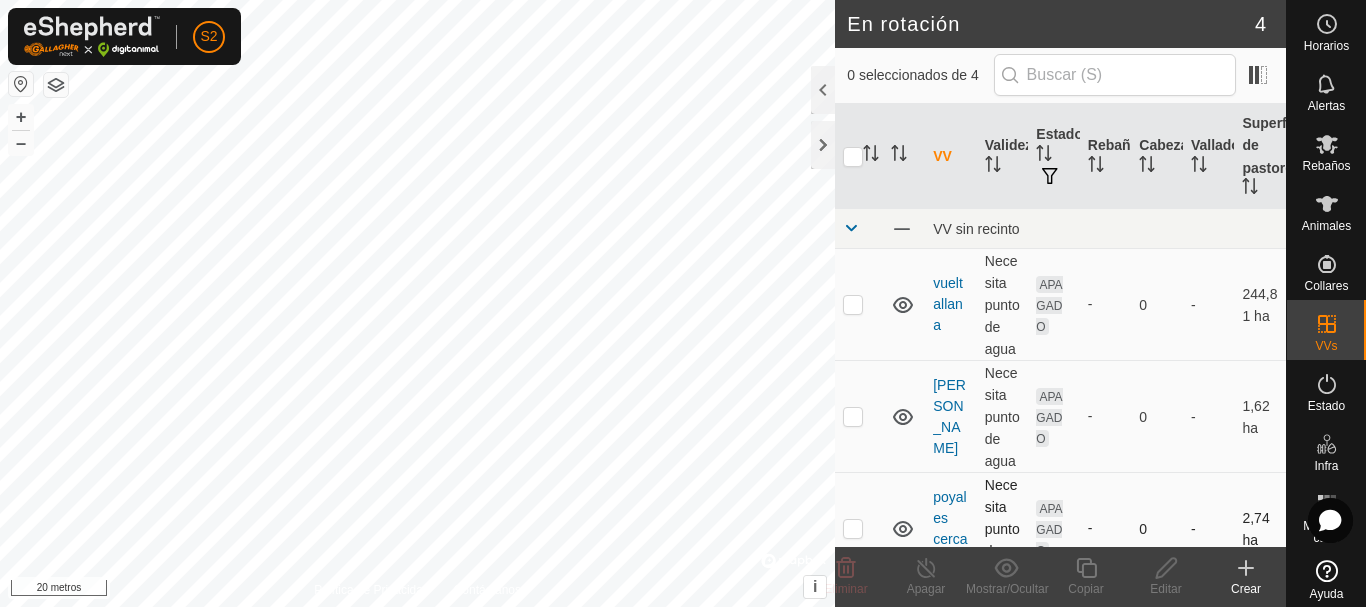 checkbox on "true" 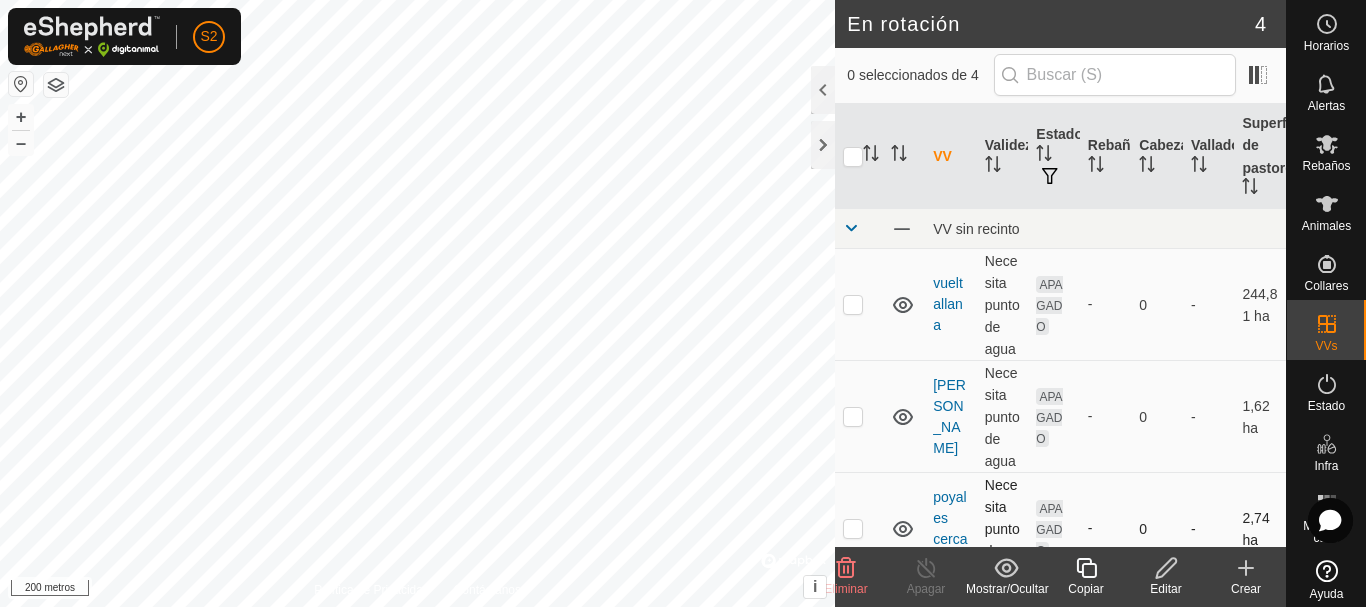 scroll, scrollTop: 266, scrollLeft: 0, axis: vertical 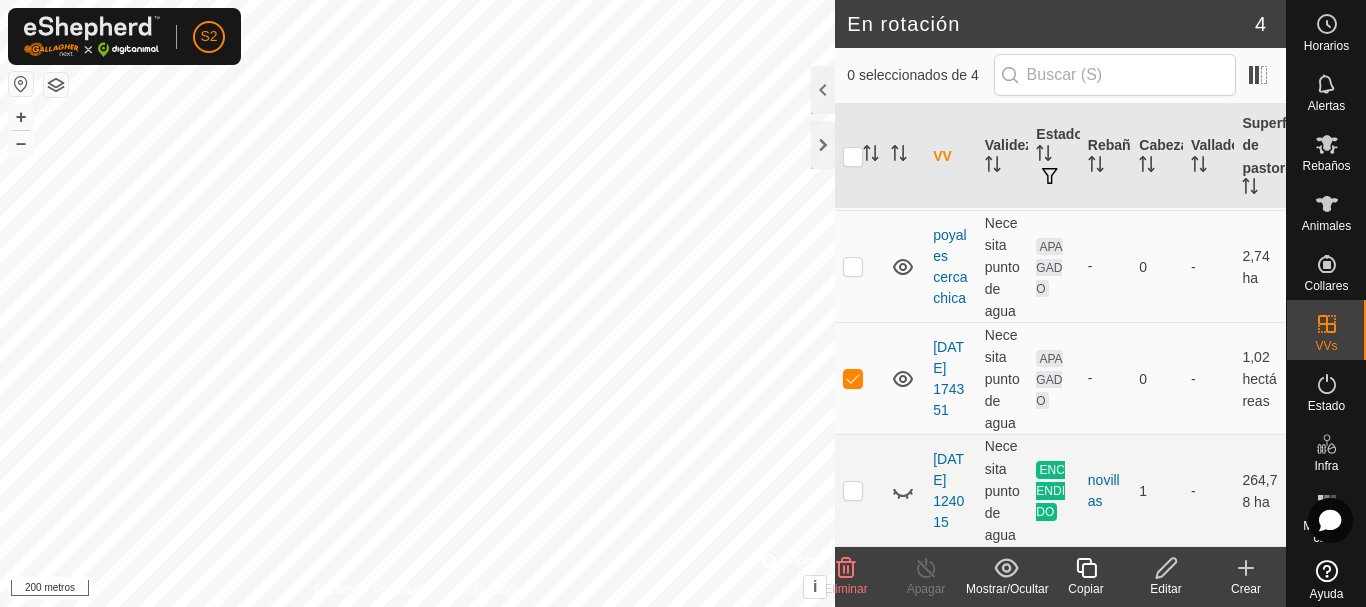 click 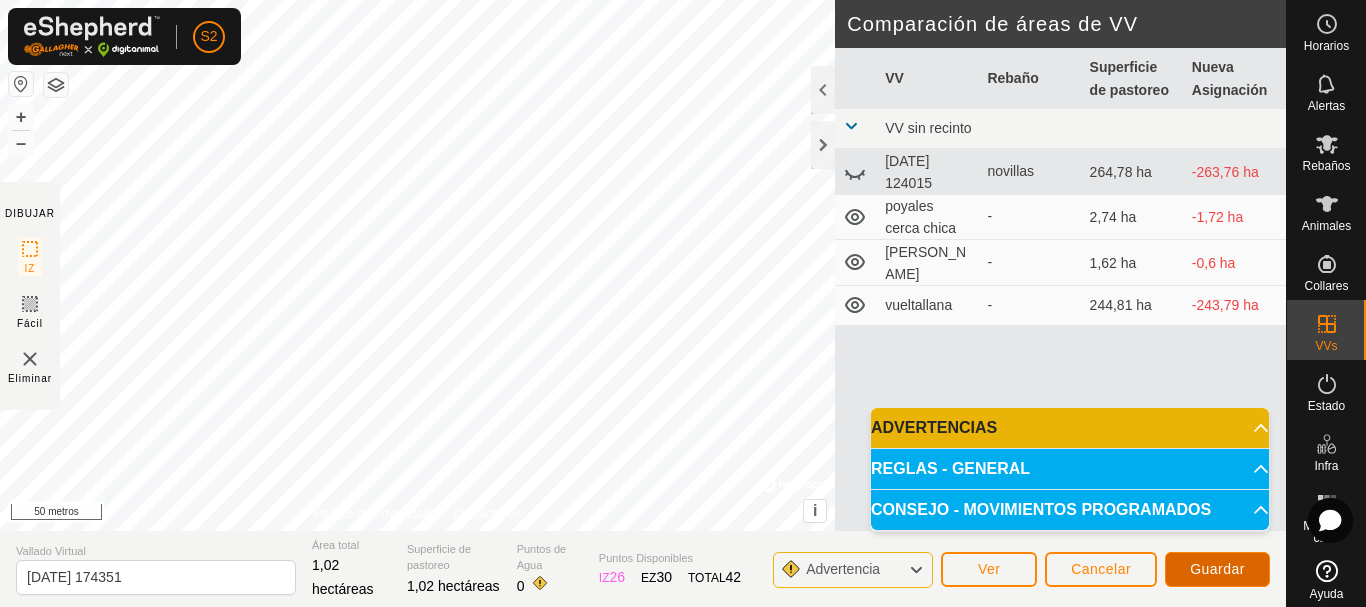 click on "Guardar" 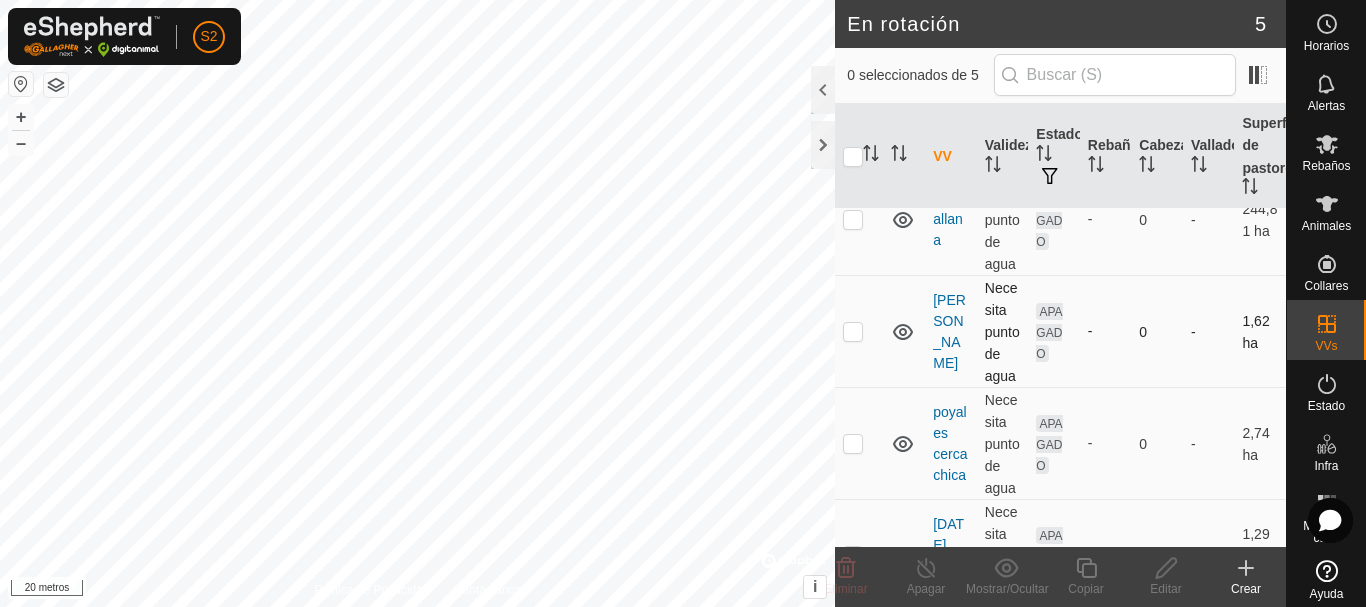 scroll, scrollTop: 200, scrollLeft: 0, axis: vertical 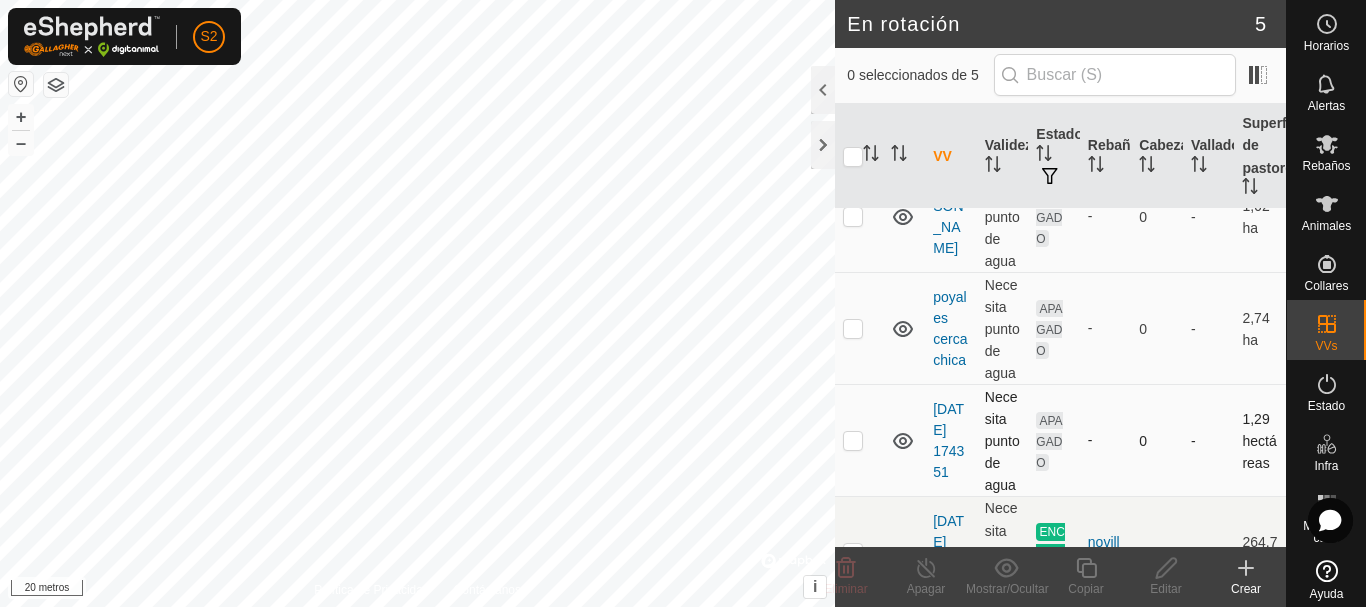 click at bounding box center (853, 440) 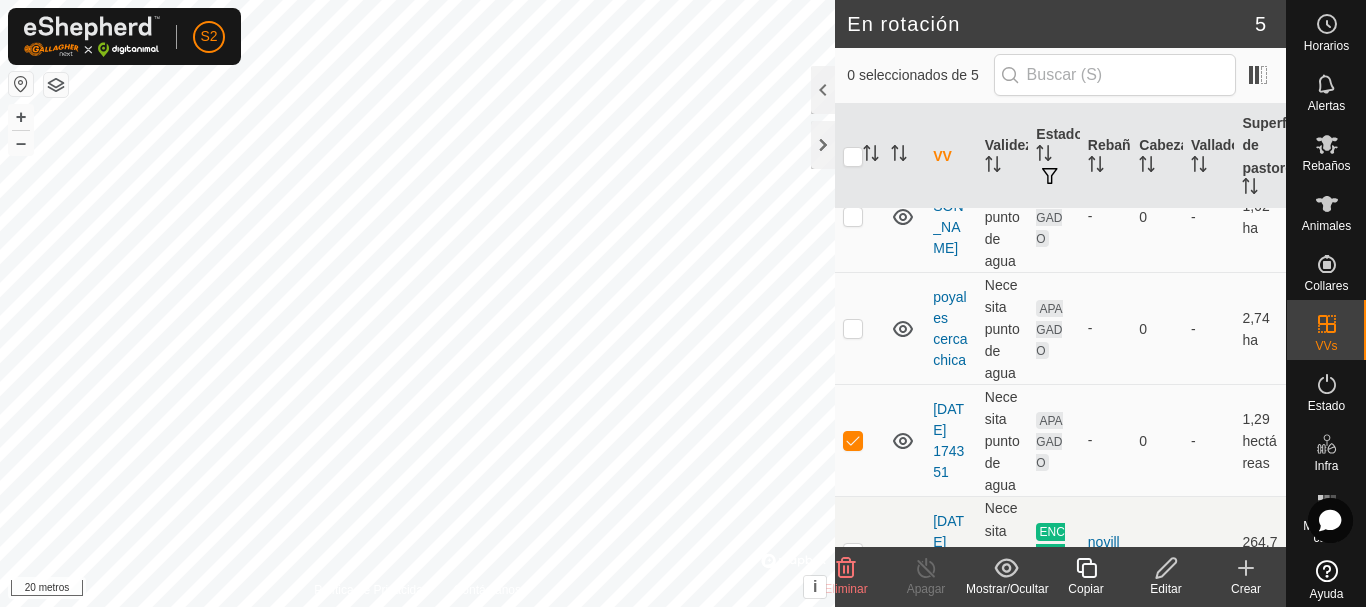 click 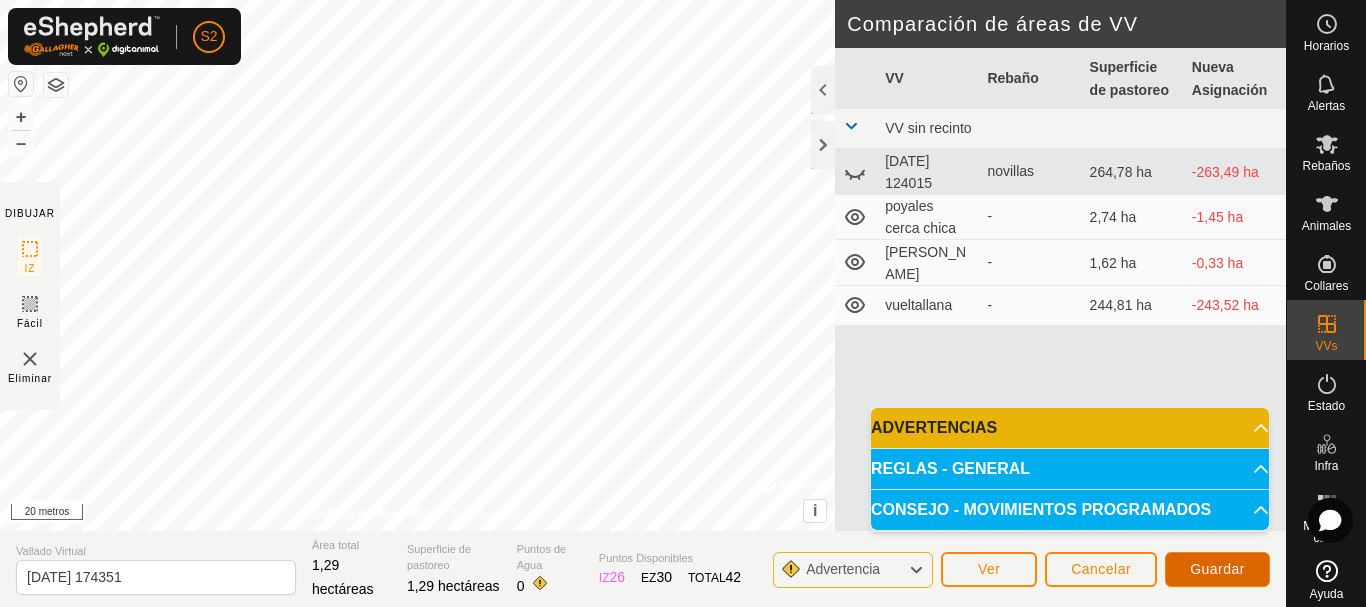 click on "Guardar" 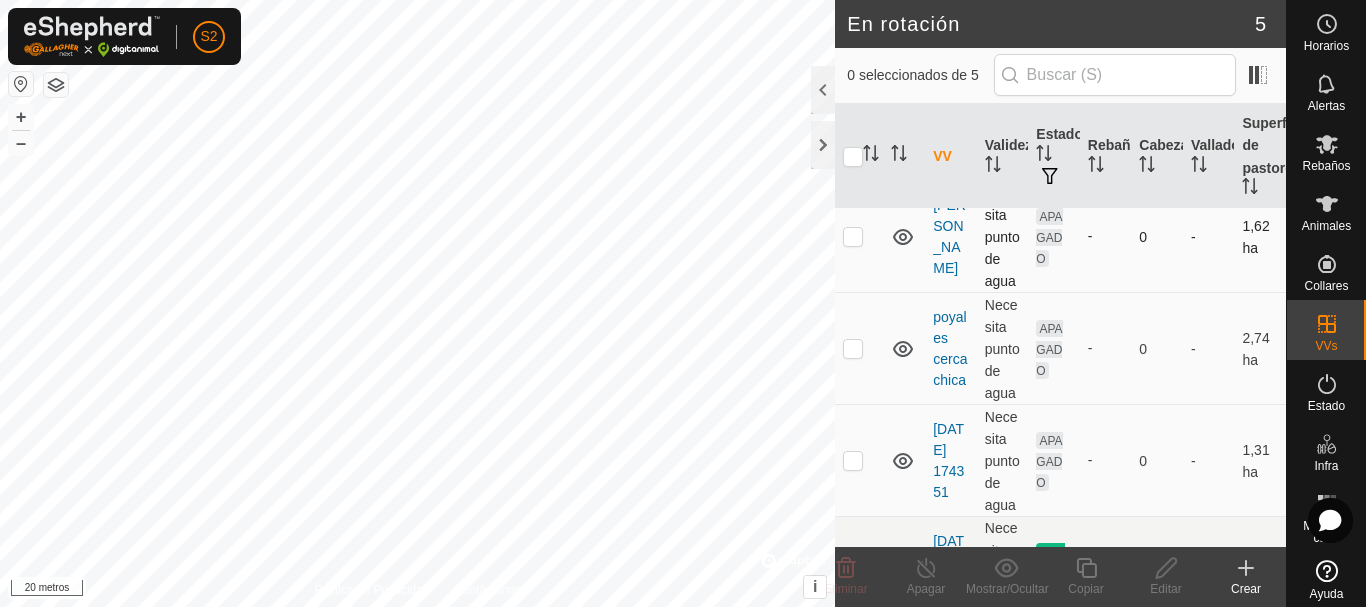 scroll, scrollTop: 200, scrollLeft: 0, axis: vertical 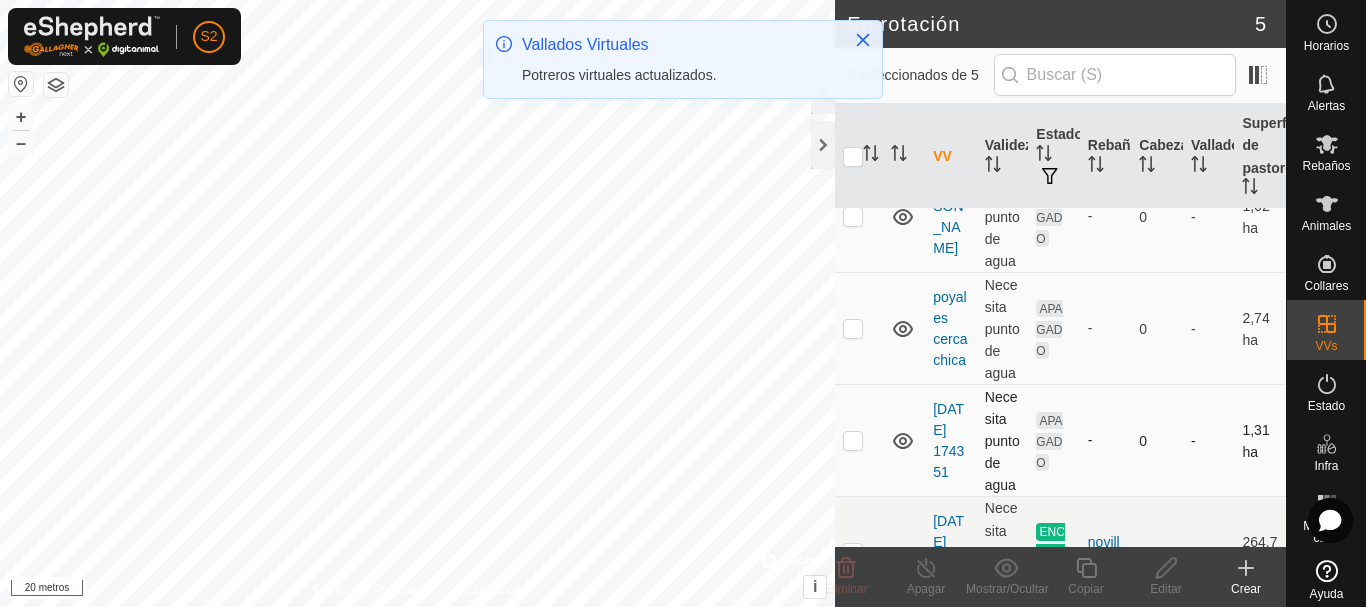 click at bounding box center (853, 440) 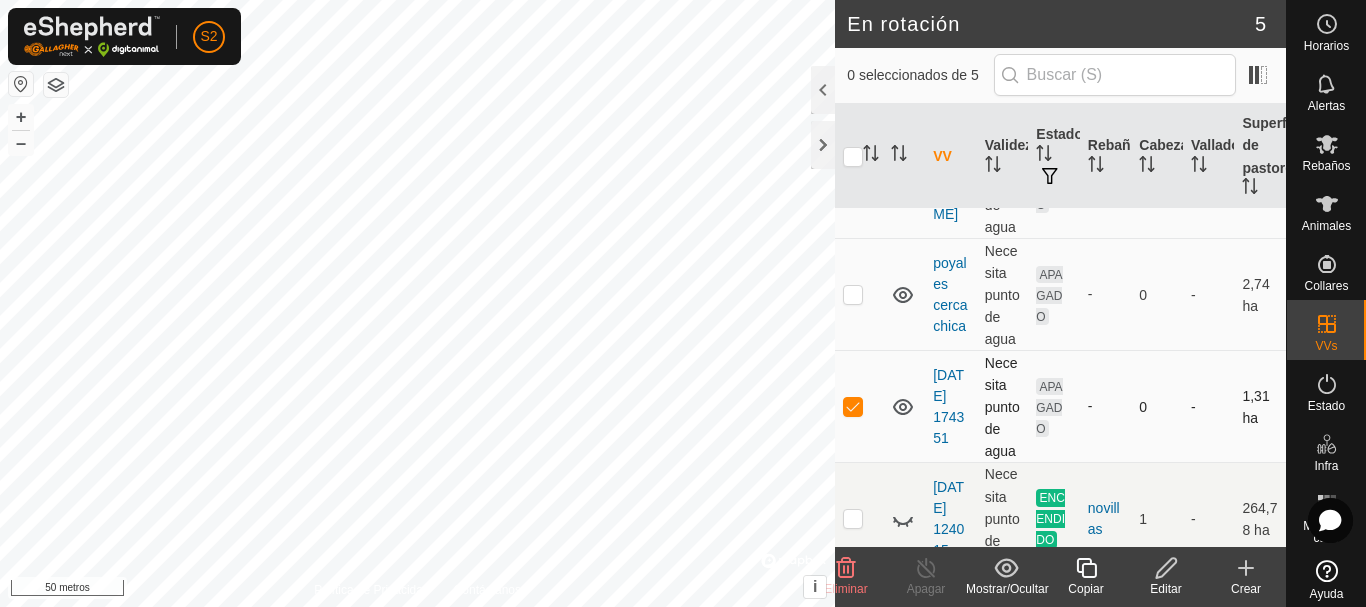 scroll, scrollTop: 266, scrollLeft: 0, axis: vertical 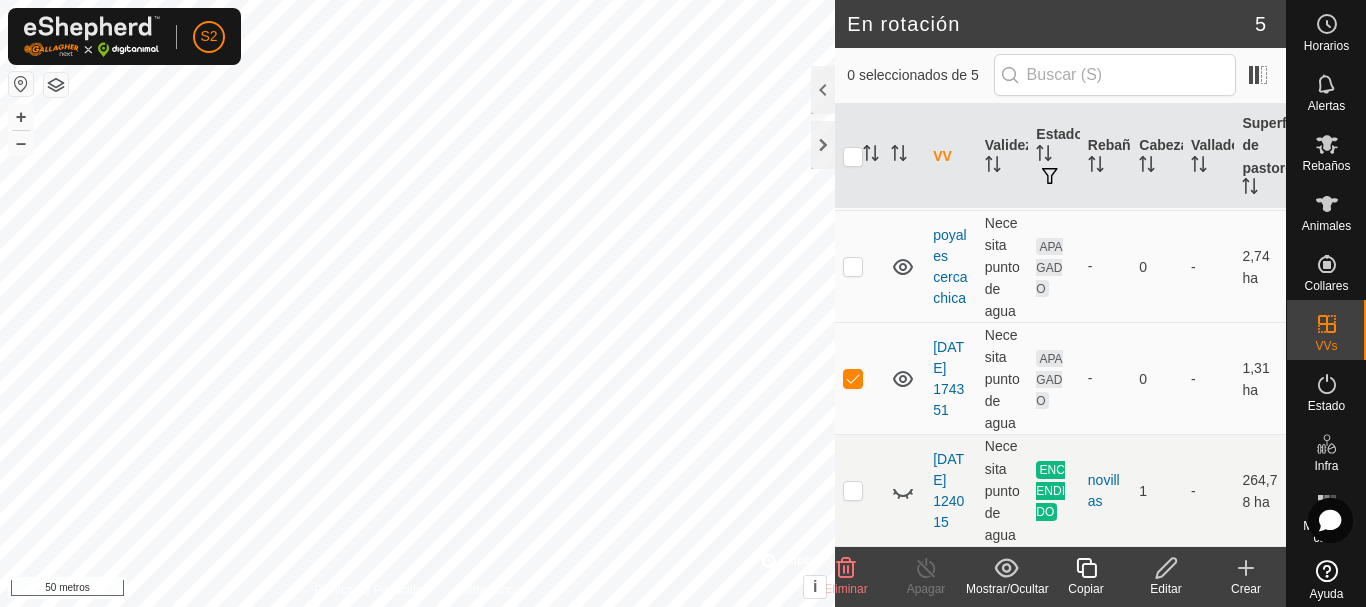 click 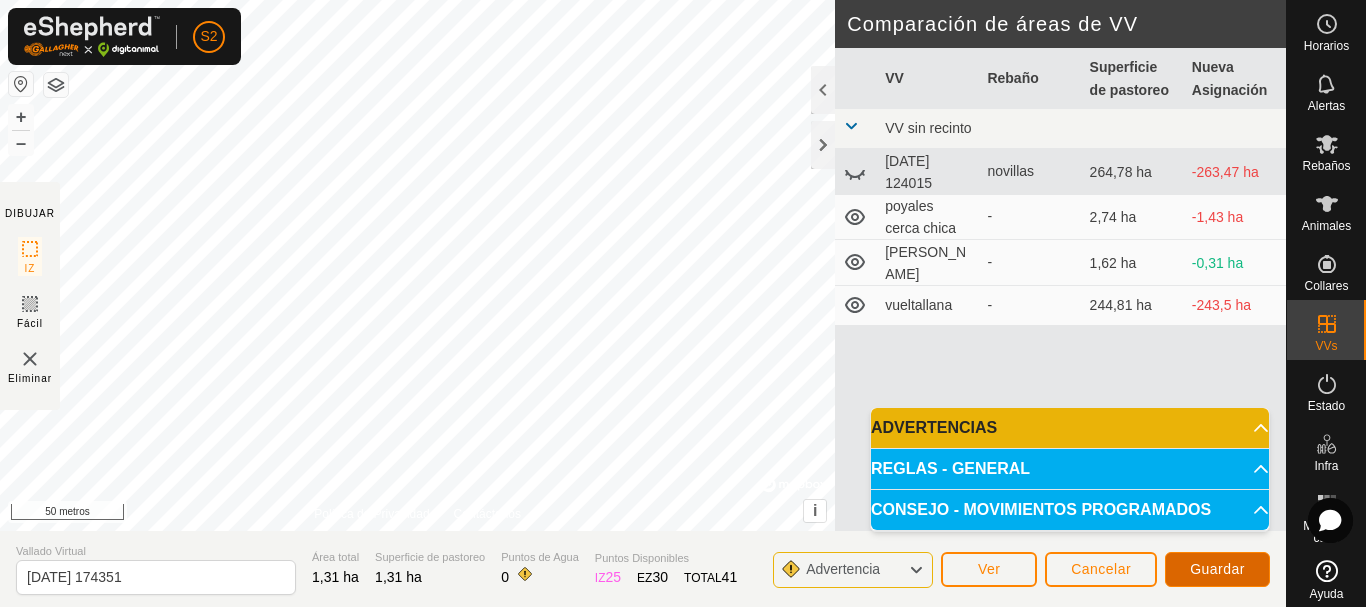 click on "Guardar" 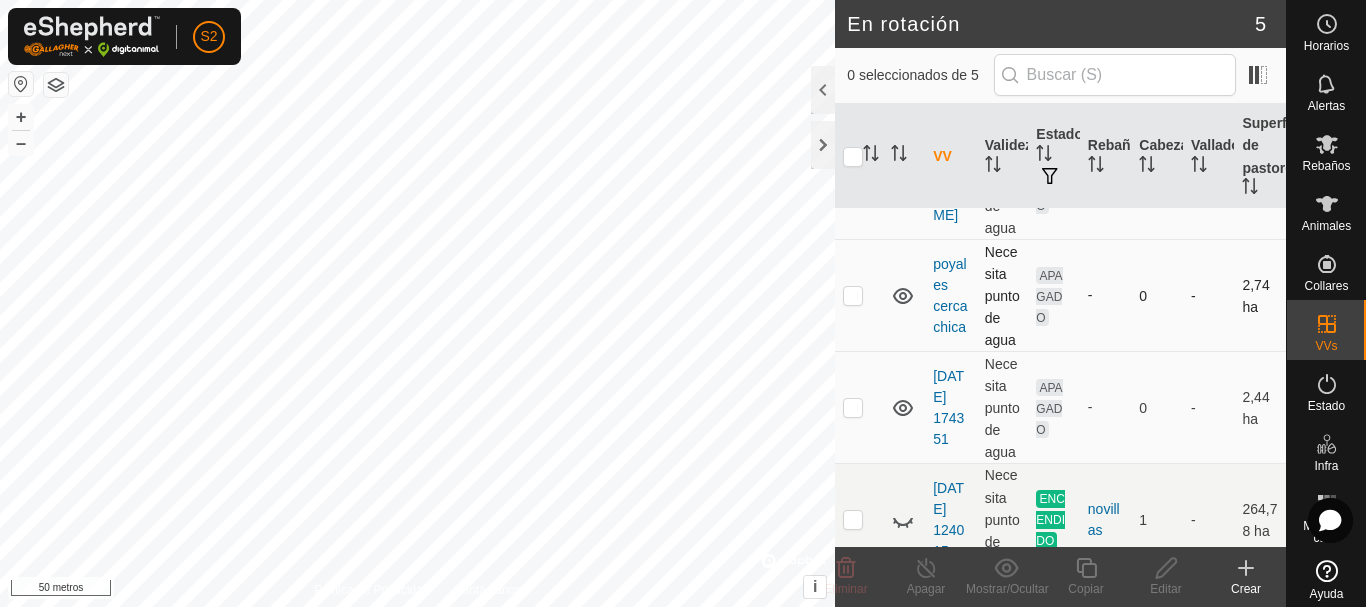 scroll, scrollTop: 266, scrollLeft: 0, axis: vertical 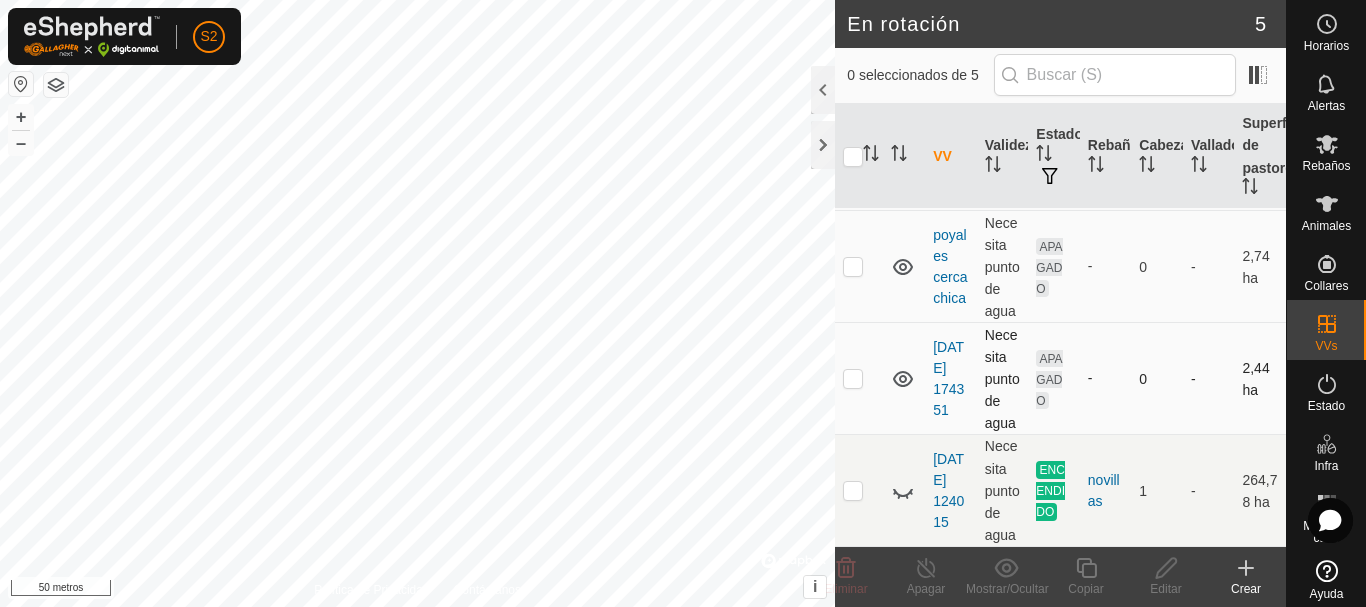 click at bounding box center (853, 378) 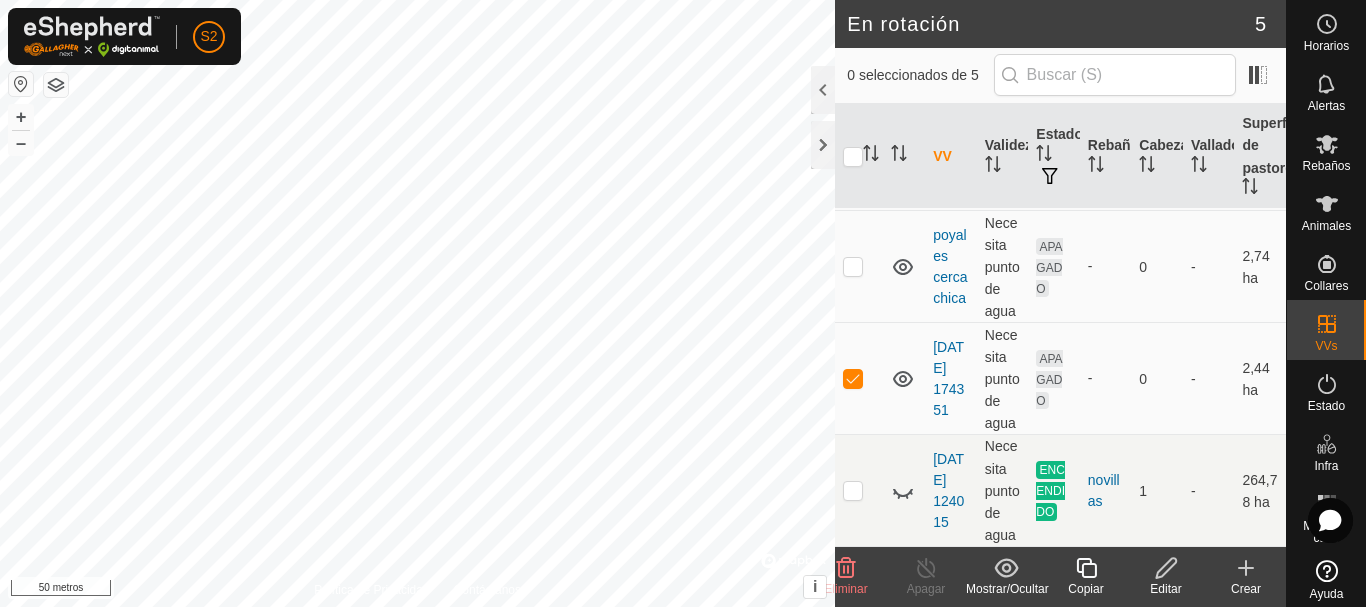click 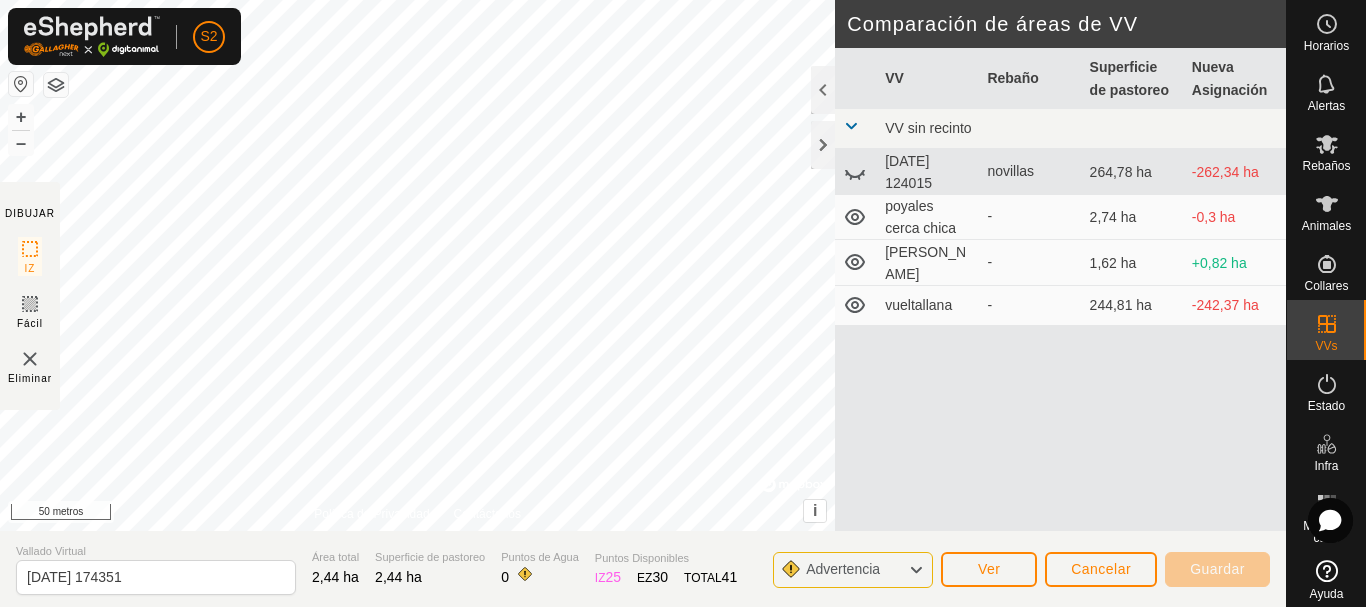 click on "S2 Horarios Alertas Rebaños Animales Collares VVs Estado Infra Mapa de calor Ayuda DIBUJAR IZ Fácil Eliminar Política de Privacidad Contáctanos + – ⇧ i ©  Mapbox  , ©  OpenStreetMap  ,  Mejora este mapa 50 metros Comparación de áreas de VV    VV Rebaño Superficie de pastoreo Nueva Asignación VV sin recinto [DATE] 124015 novillas 264,78 ha -262,34 ha poyales cerca chica - 2,74 ha -0,3 ha [PERSON_NAME] - 1,62 ha +0,82 ha vueltallana - 244,81 ha -242,37 ha Vallado Virtual [DATE] 174351 Área total 2,44 ha Superficie de pastoreo 2,44 ha Puntos de Agua 0 Puntos Disponibles IZ  25 EZ  30 TOTAL  41 Advertencia Ver Cancelar Guardar
Texto original Valora esta traducción Tu opinión servirá para ayudar a mejorar el Traductor de Google" at bounding box center [683, 303] 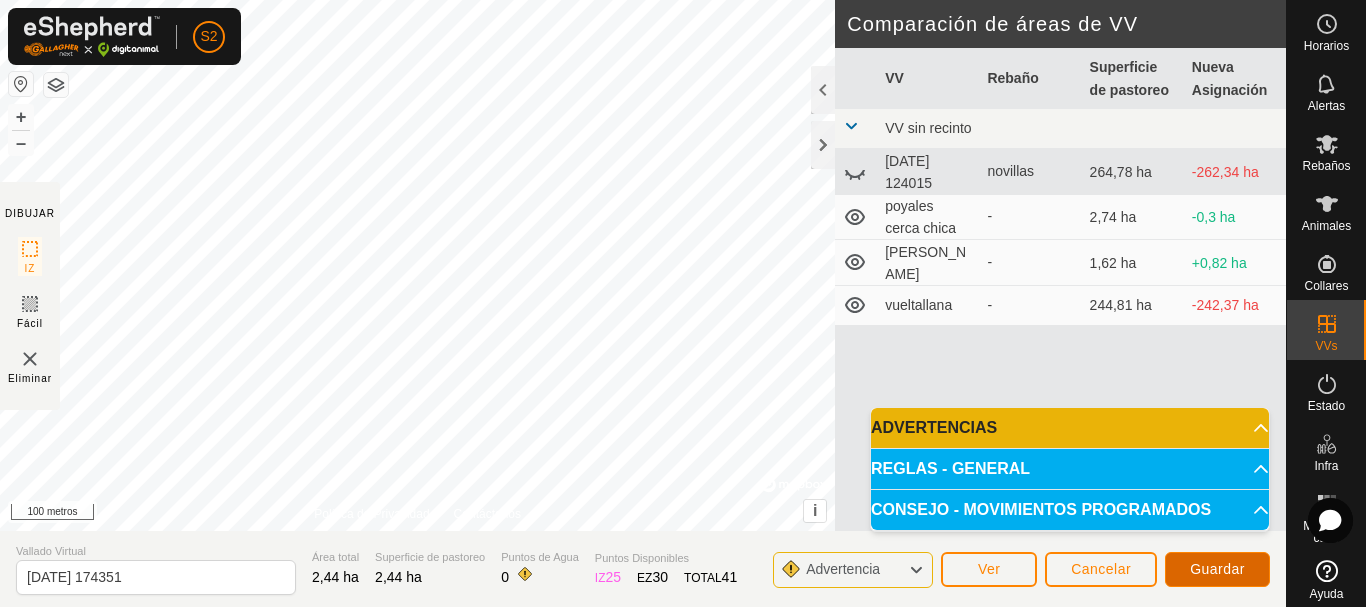 click on "Guardar" 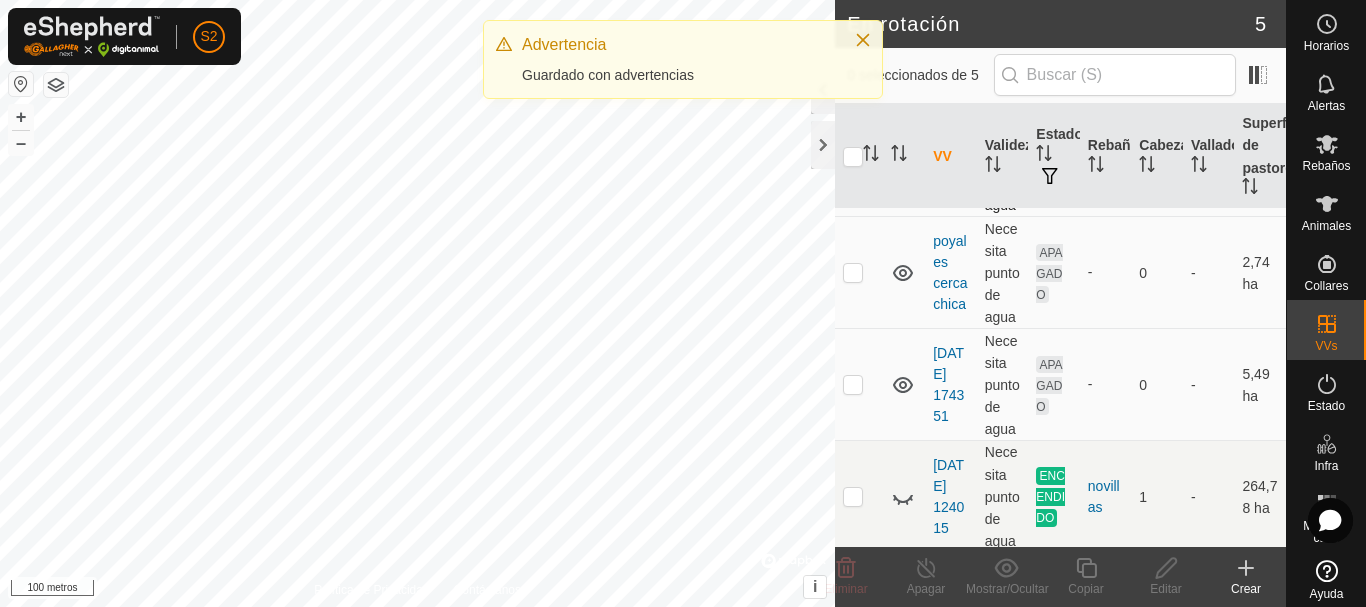 scroll, scrollTop: 266, scrollLeft: 0, axis: vertical 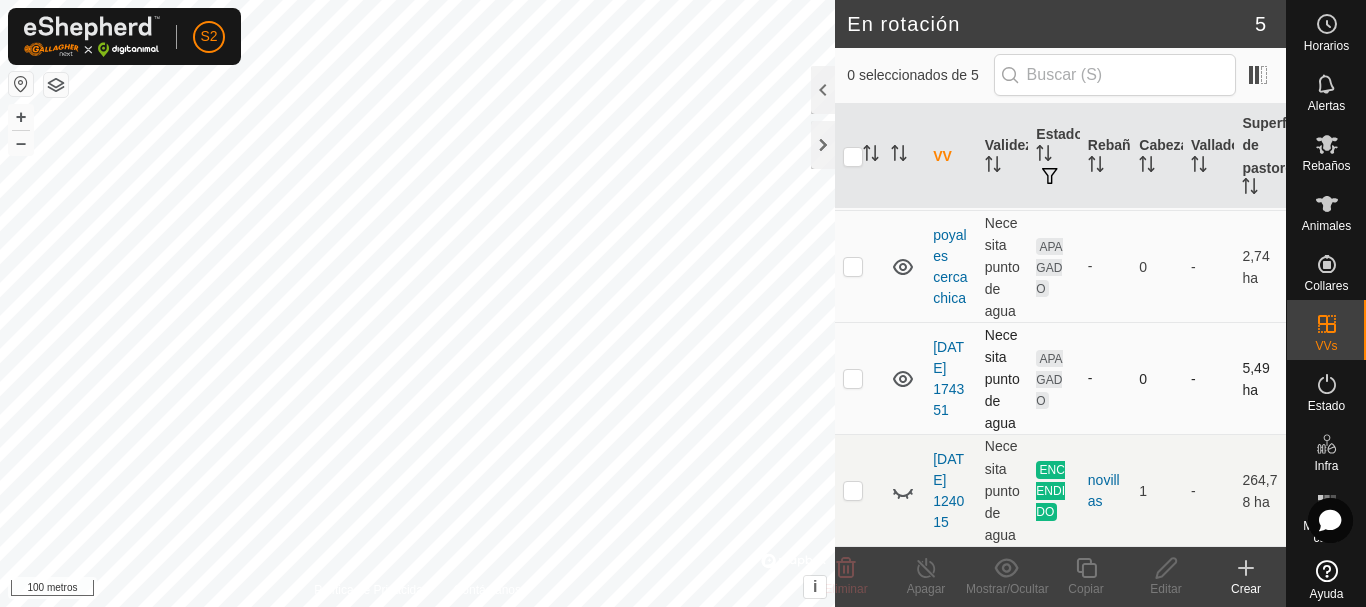 click at bounding box center (853, 378) 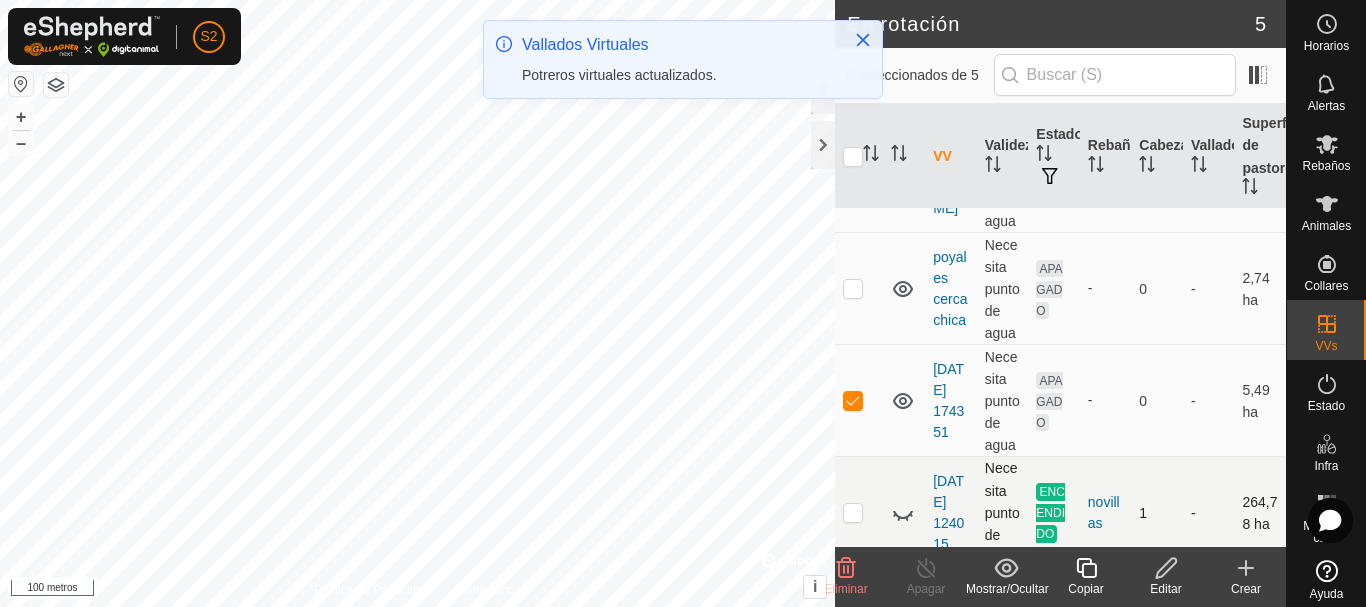 scroll, scrollTop: 266, scrollLeft: 0, axis: vertical 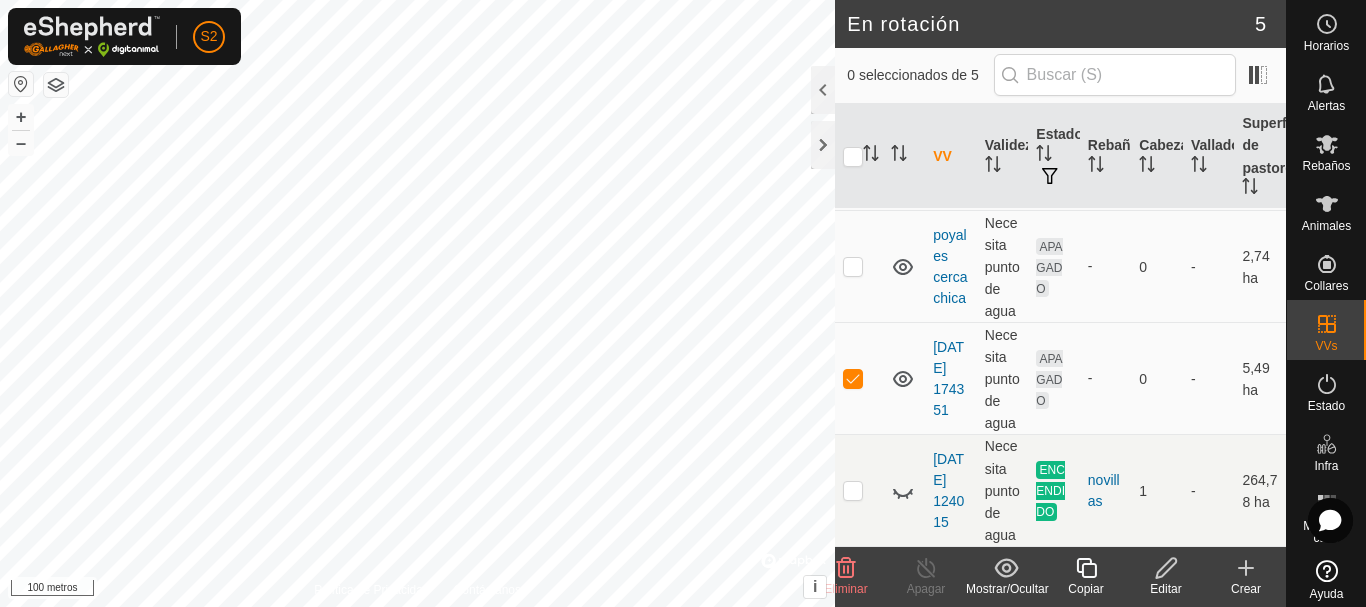 click on "Rebaños" at bounding box center [1326, 150] 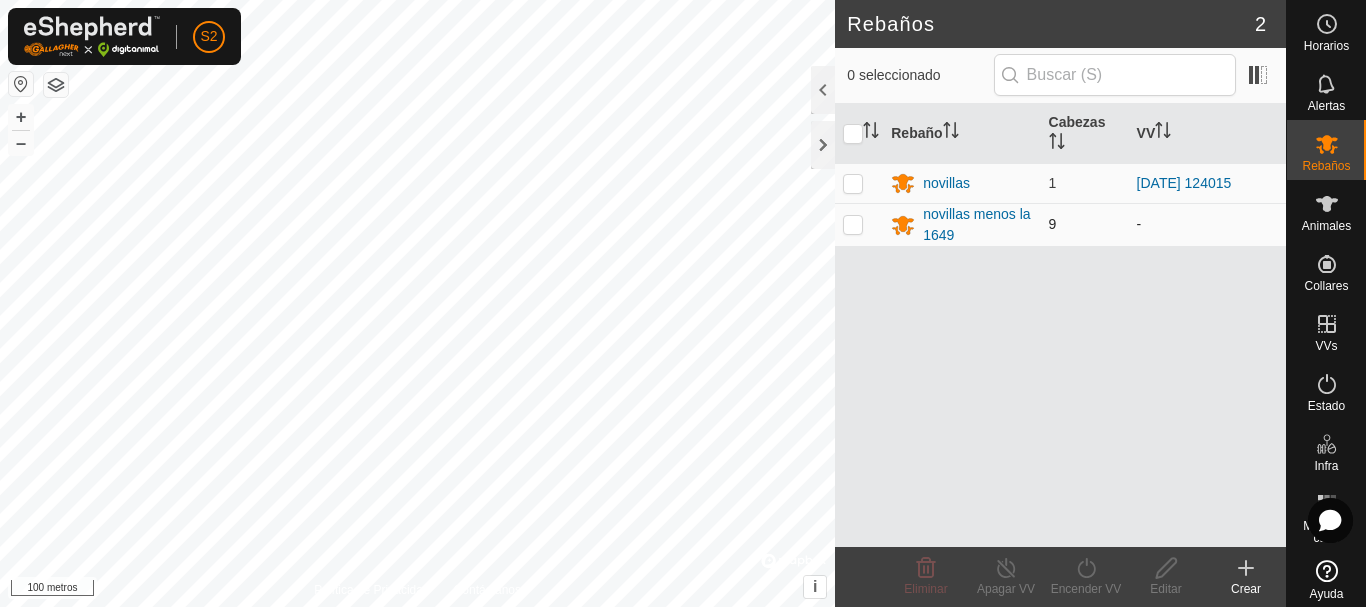 click at bounding box center [853, 224] 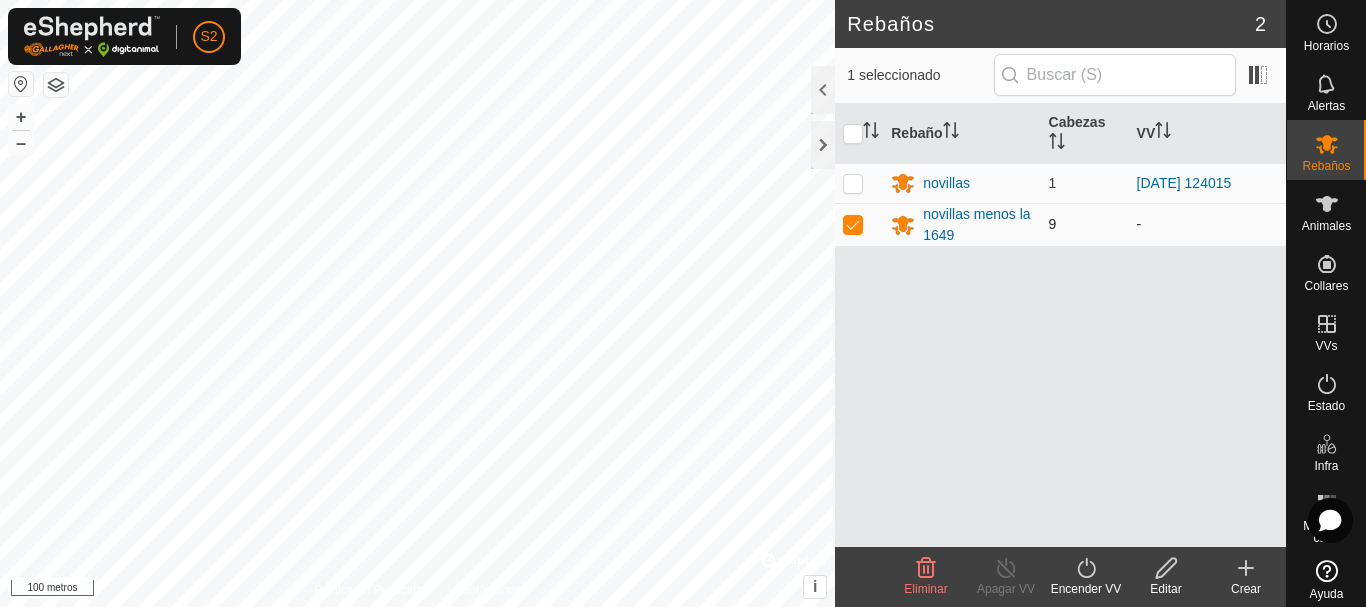 checkbox on "true" 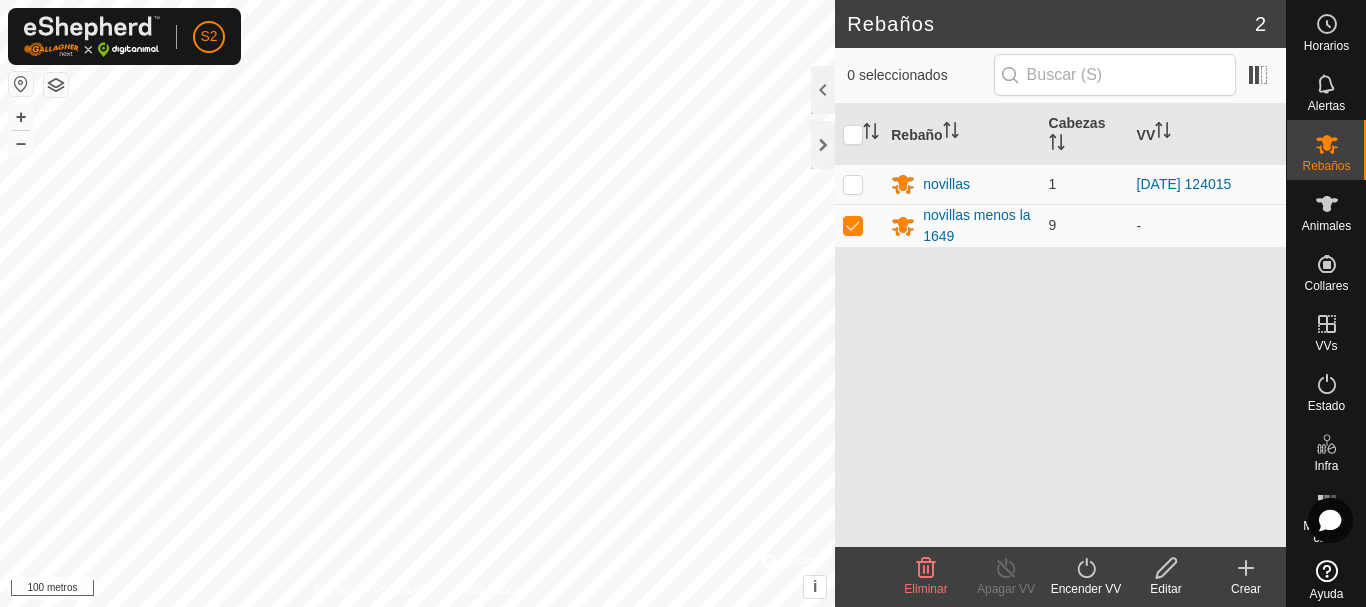 click 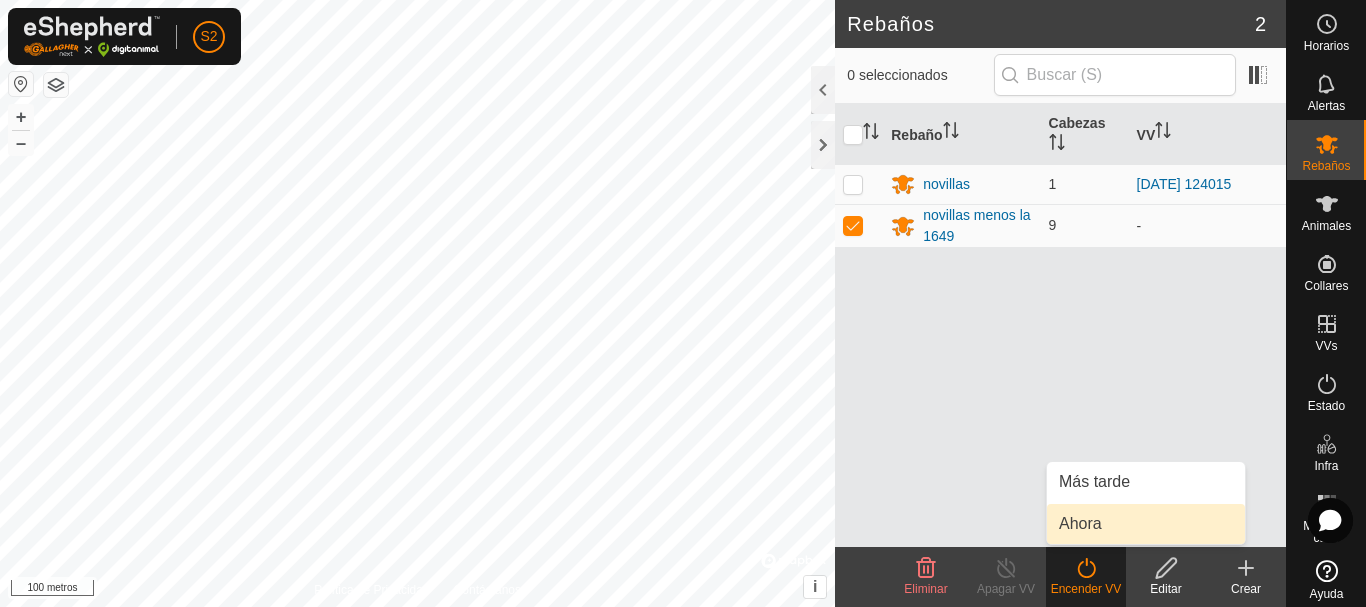 click on "Ahora" at bounding box center (1146, 524) 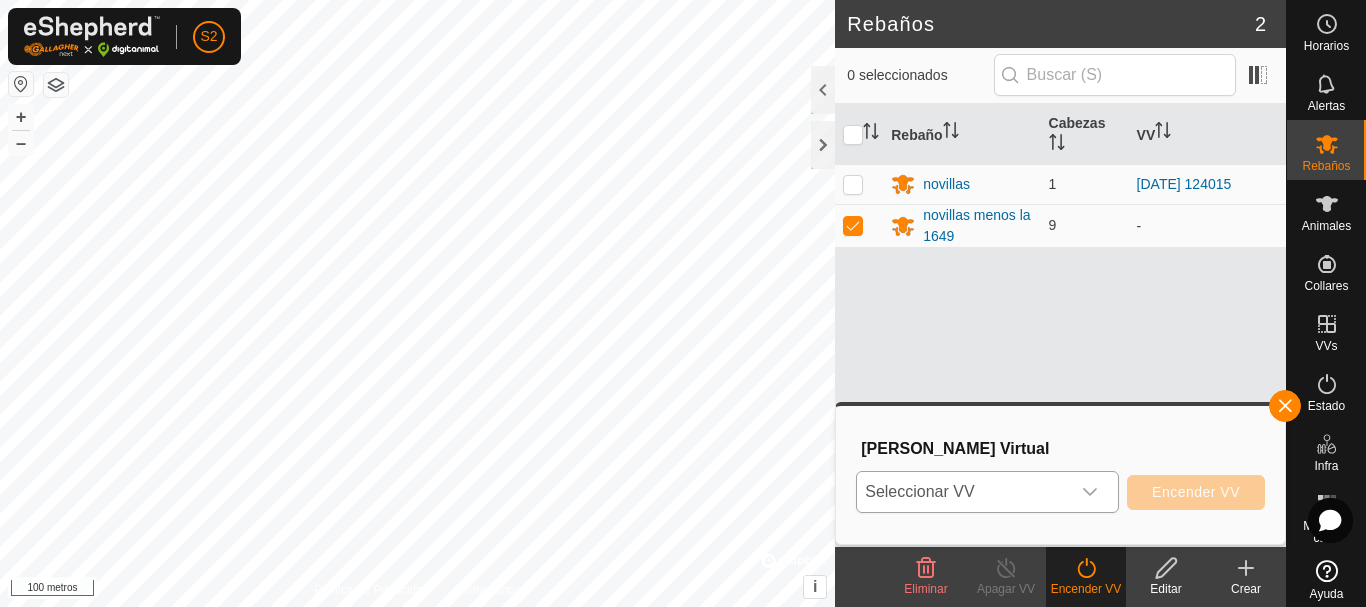 click at bounding box center [1090, 492] 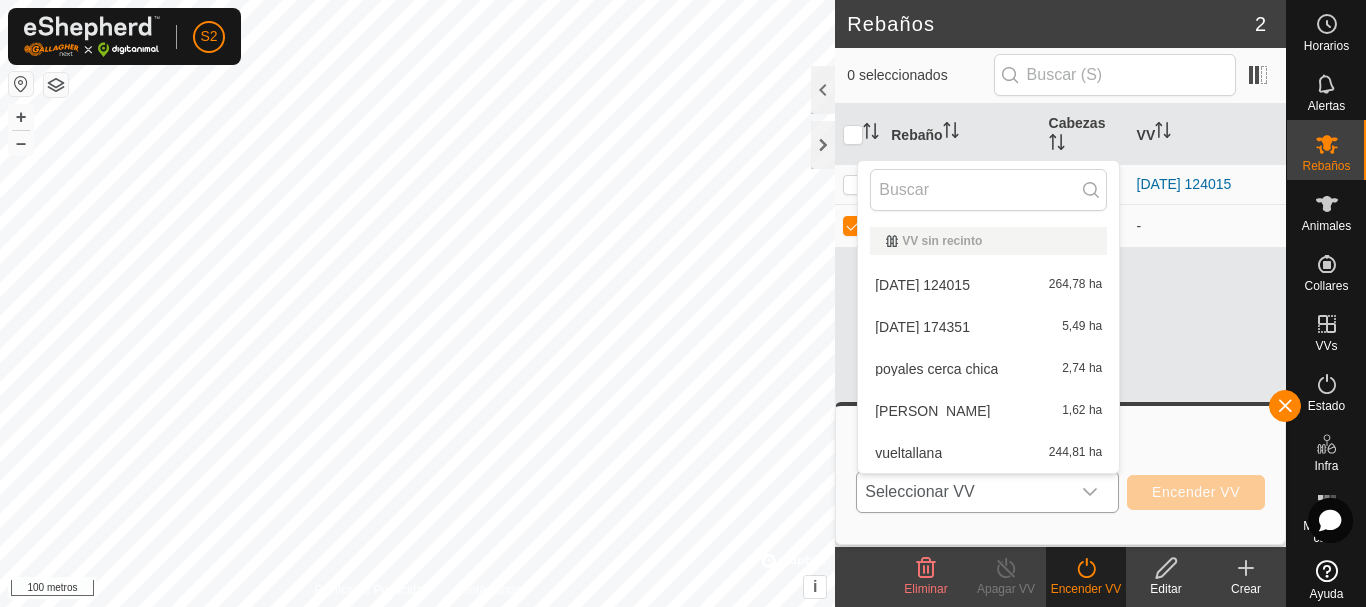 click on "[DATE] 174351 5,49 ha" at bounding box center [988, 327] 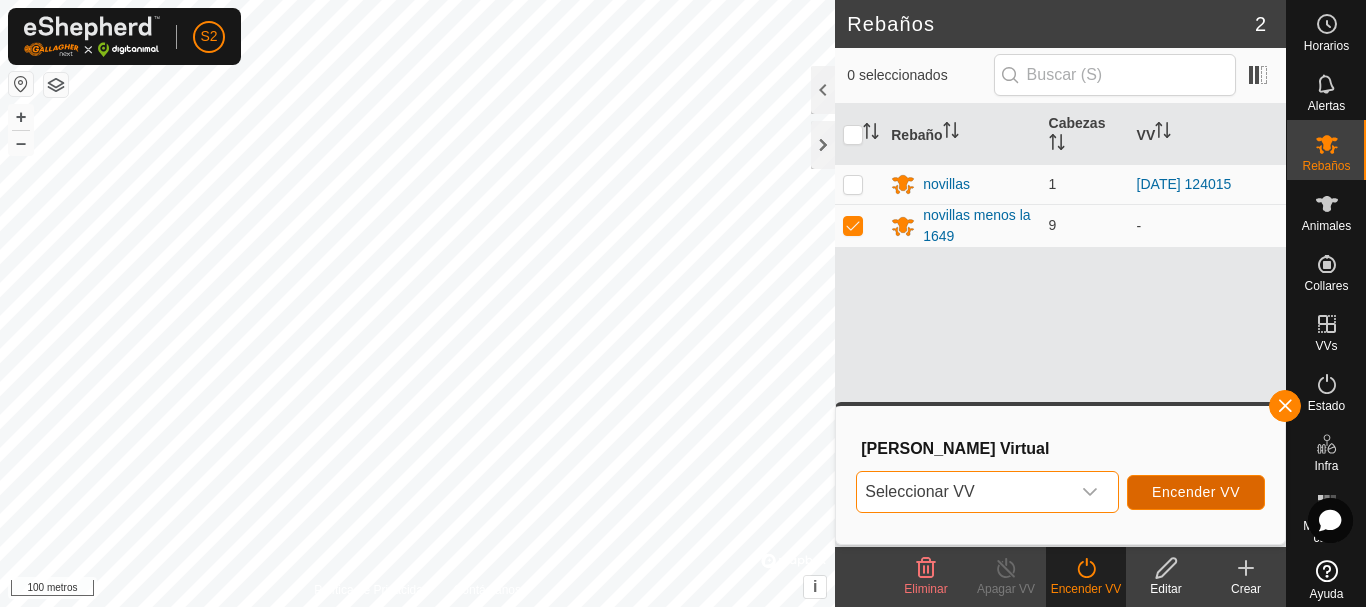 click on "Encender VV" at bounding box center [1196, 492] 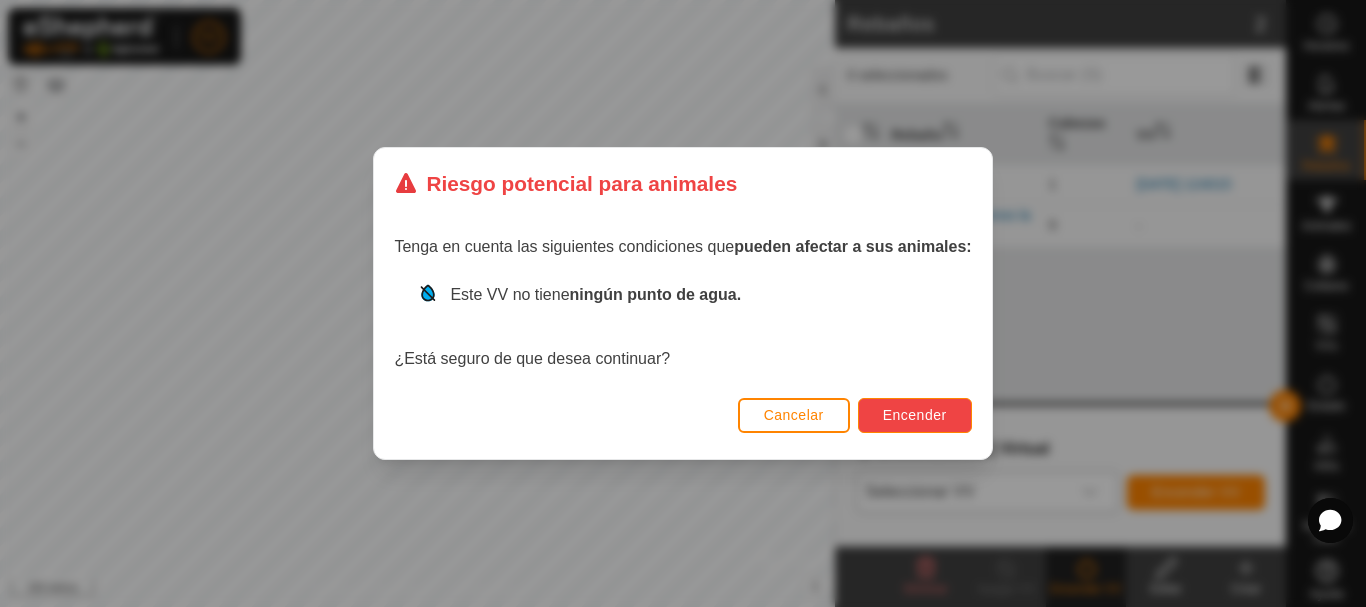 click on "Encender" at bounding box center [915, 415] 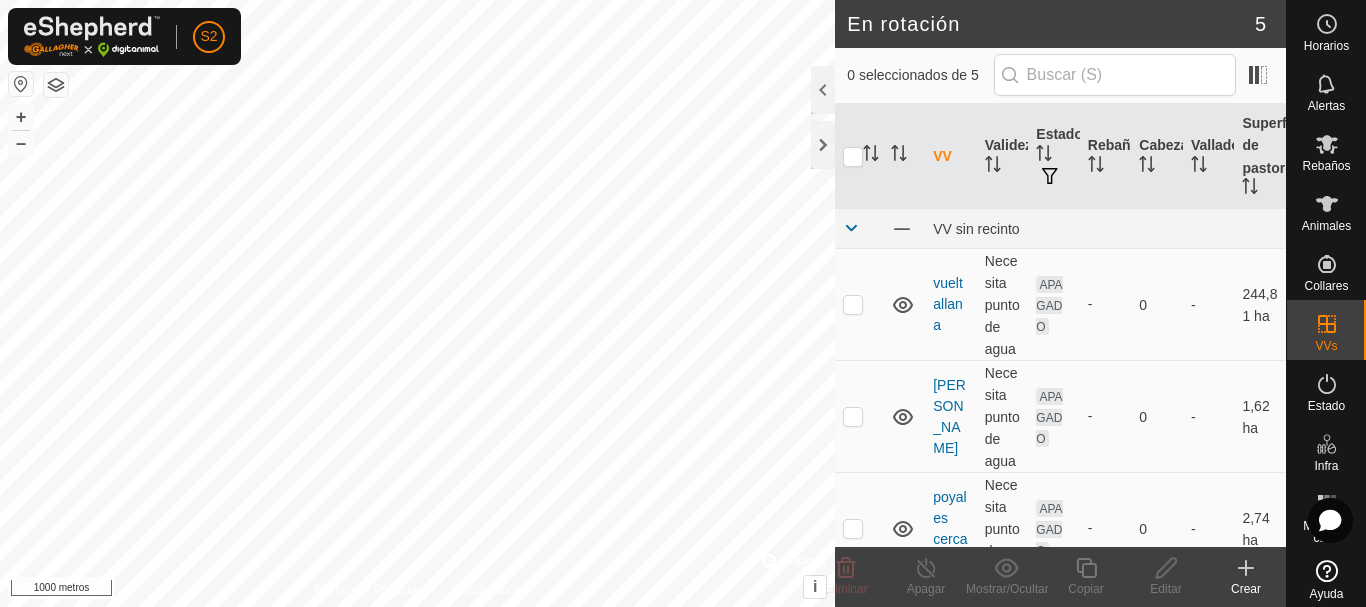click on "S2 Horarios Alertas Rebaños Animales Collares VVs Estado Infra Mapa de calor Ayuda En rotación 5 0 seleccionados de 5    VV Validez Estado Rebaño Cabezas Vallado Superficie de pastoreo VV sin recinto vueltallana Necesita punto de agua APAGADO - 0 - 244,81 ha [PERSON_NAME] Necesita punto de agua APAGADO - 0 - 1,62 ha poyales cerca chica Necesita punto de agua APAGADO - 0 - 2,74 ha [DATE] 174351 Necesita punto de agua ENCENDIDO novillas menos la 1649 9 - 5,49 ha [DATE] 124015 Necesita punto de agua ENCENDIDO novillas 1 - 264,78 ha Eliminar Apagar Mostrar/Ocultar Copiar Editar Crear Política de Privacidad Contáctanos
[DATE] 174351 Tipo:  Zona de Inclusión 9 Animales
+ – ⇧ i ©  Mapbox  , ©  OpenStreetMap  ,  Mejora este mapa 1000 metros
Texto original Valora esta traducción Tu opinión servirá para ayudar a mejorar el Traductor de Google" at bounding box center (683, 303) 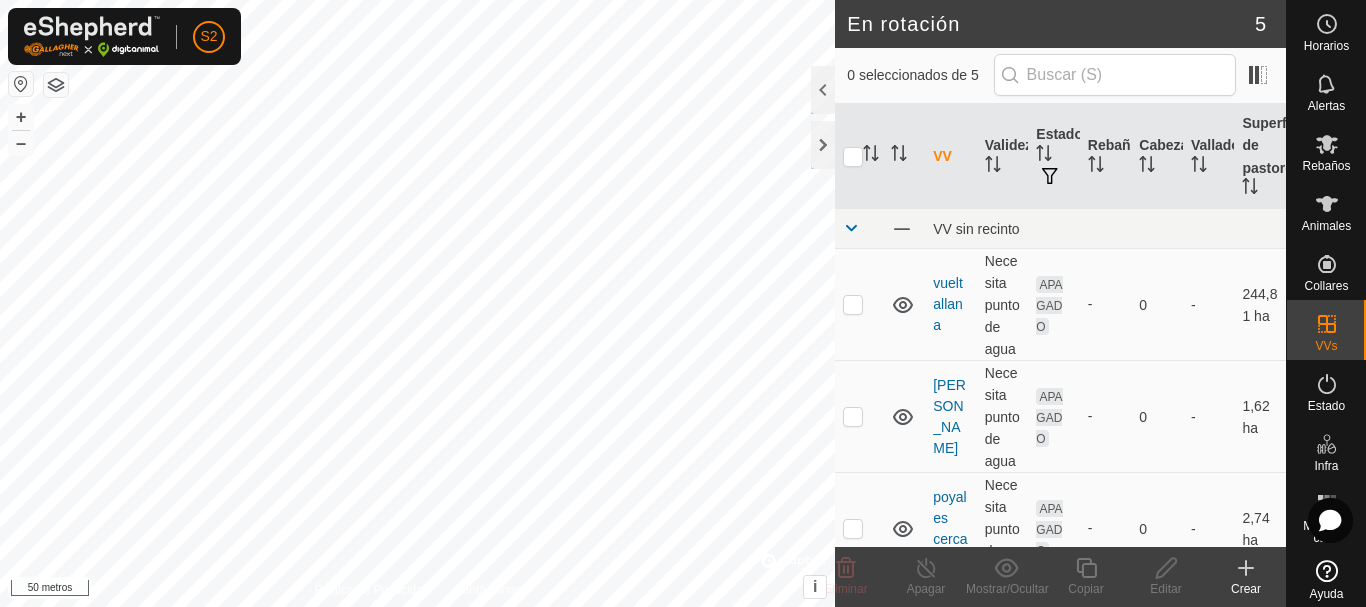 click on "Crear" 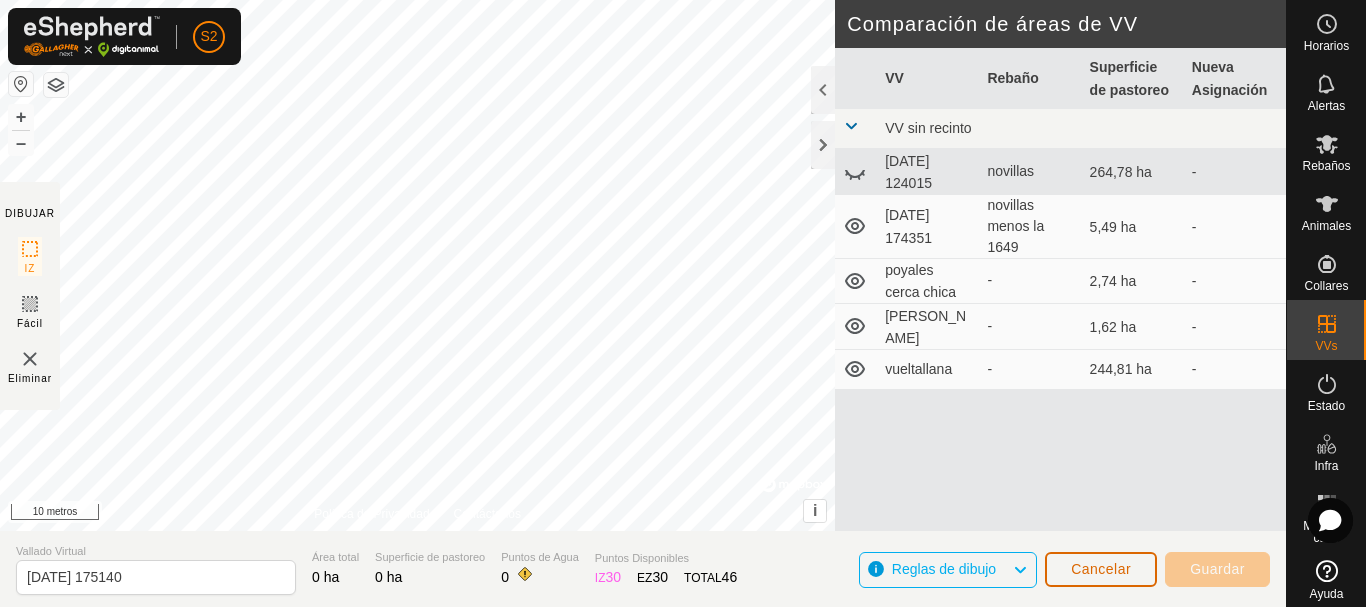 click on "Cancelar" 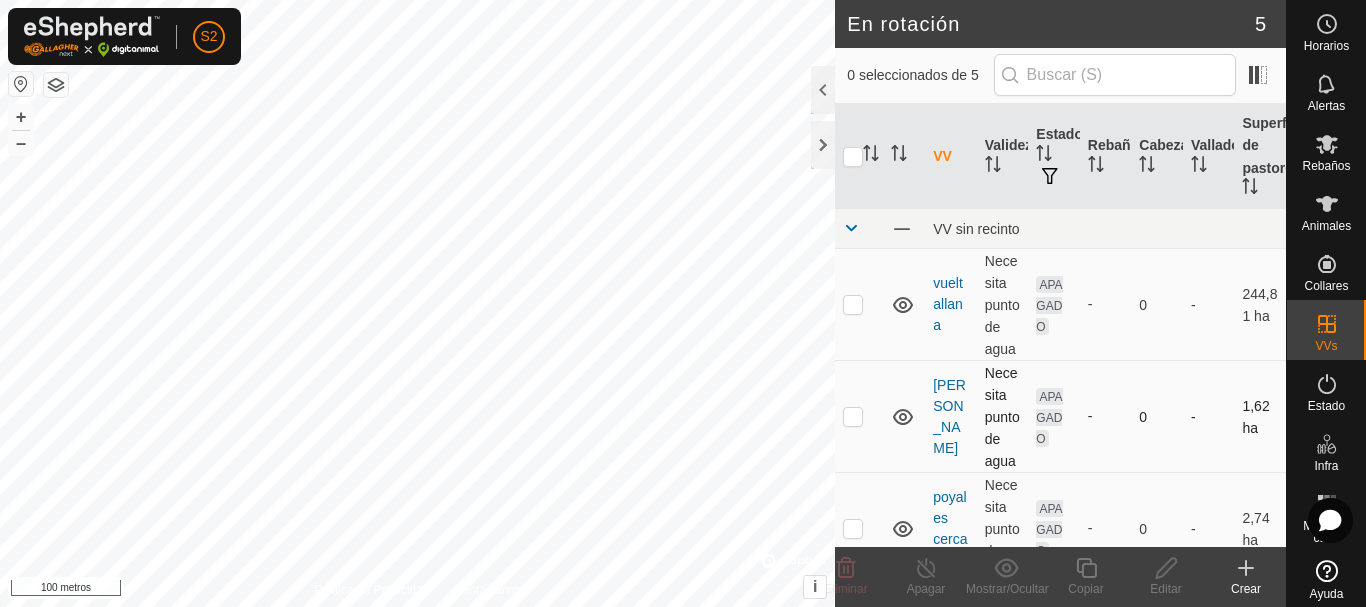 scroll, scrollTop: 266, scrollLeft: 0, axis: vertical 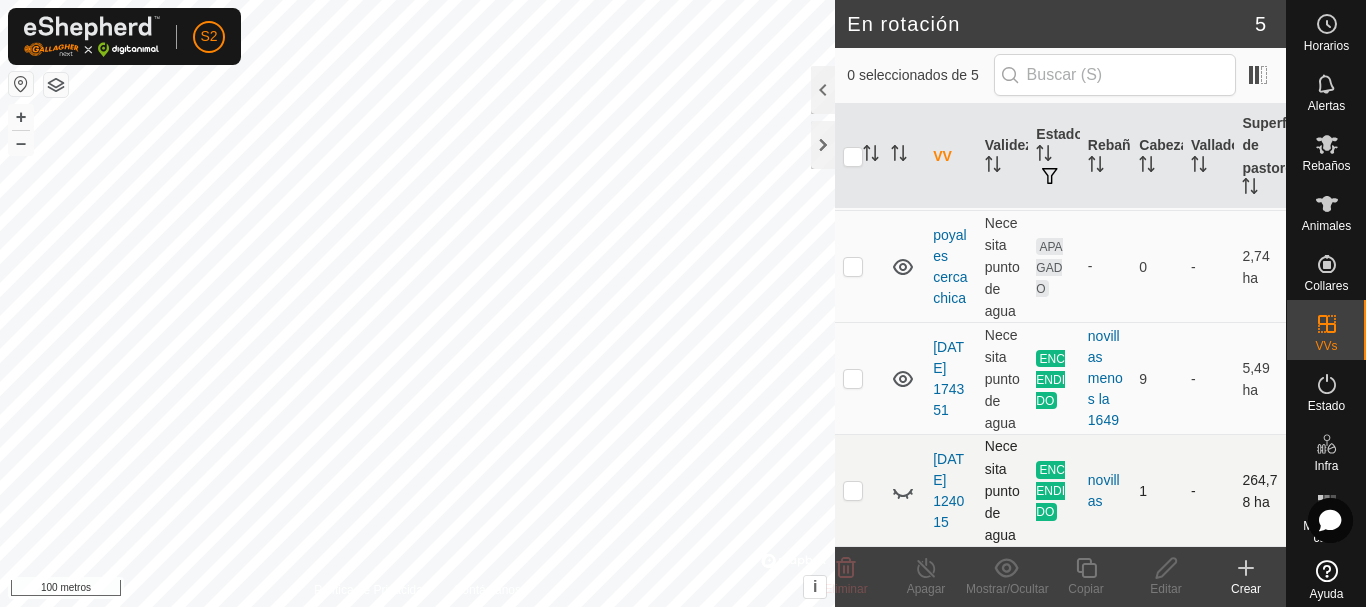 click 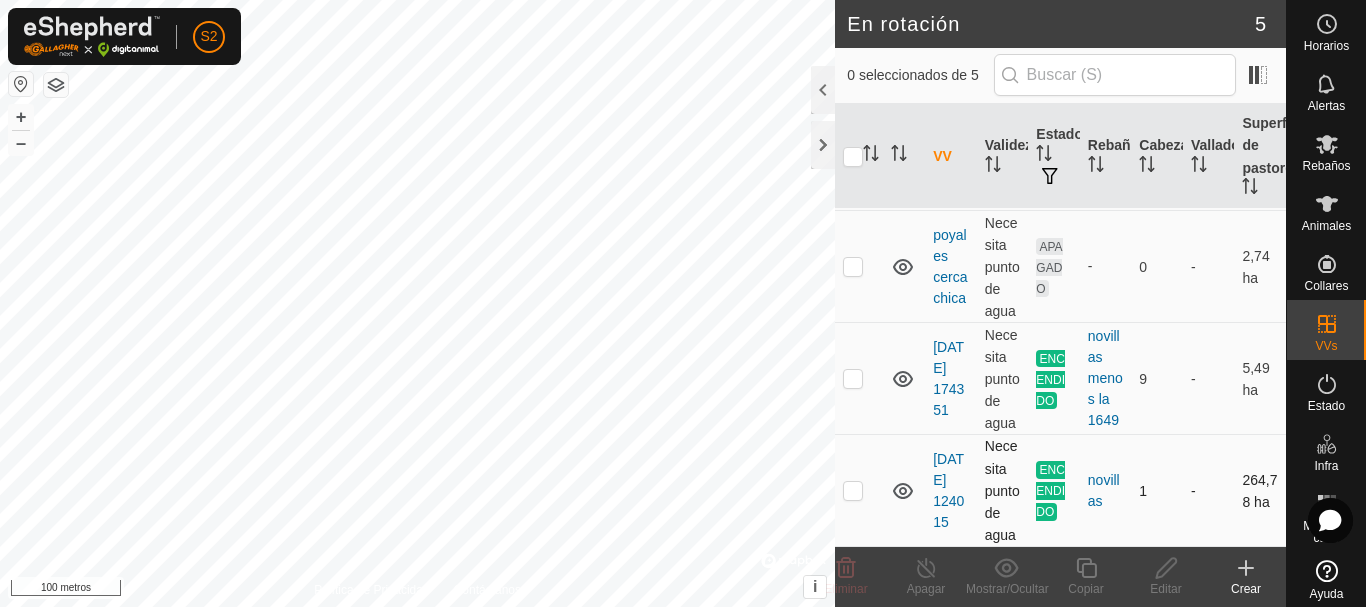 click at bounding box center (853, 490) 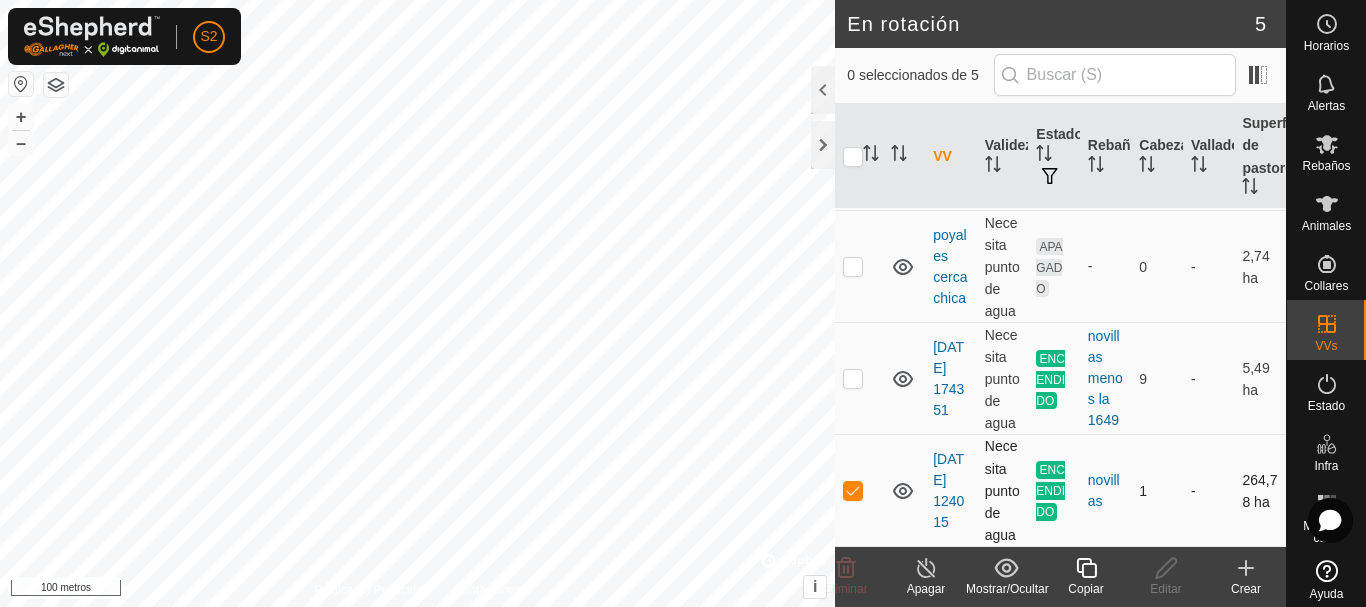 click at bounding box center [859, 491] 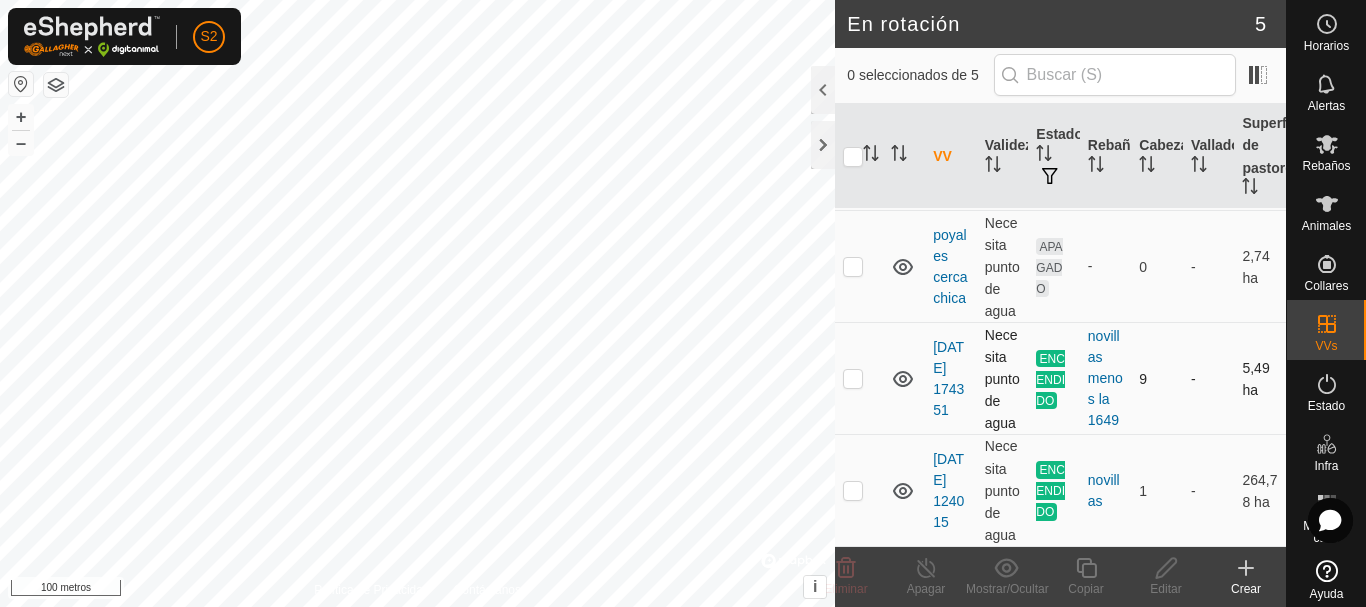 click at bounding box center (859, 379) 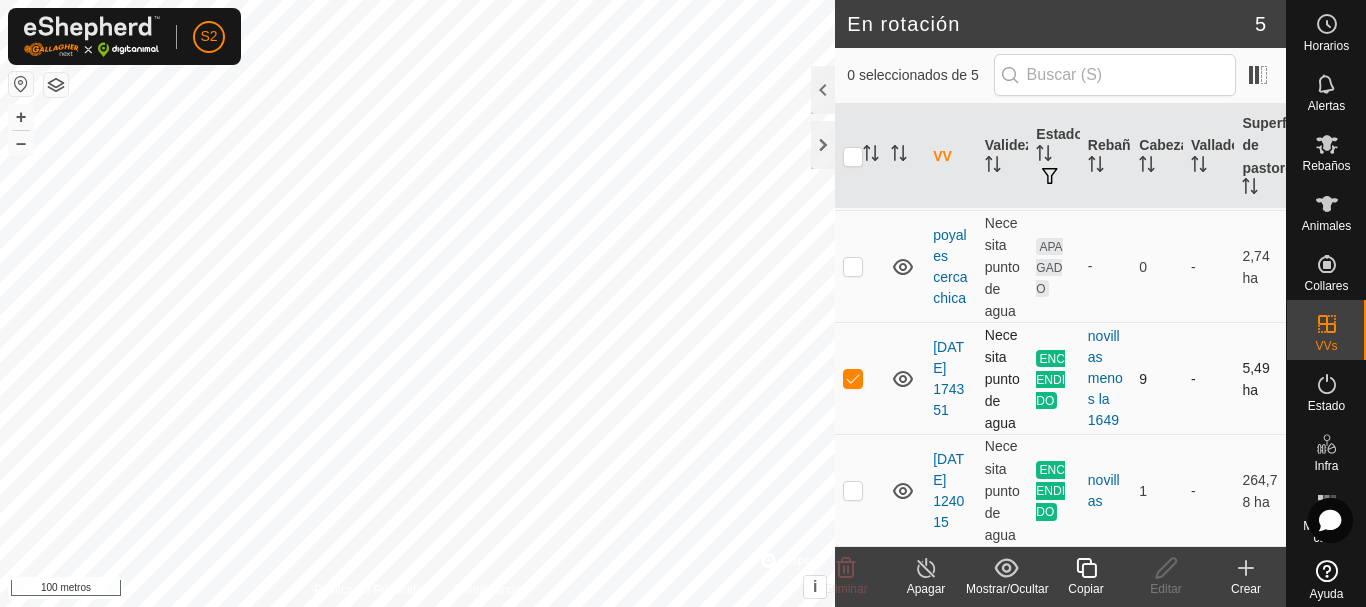 click at bounding box center [859, 379] 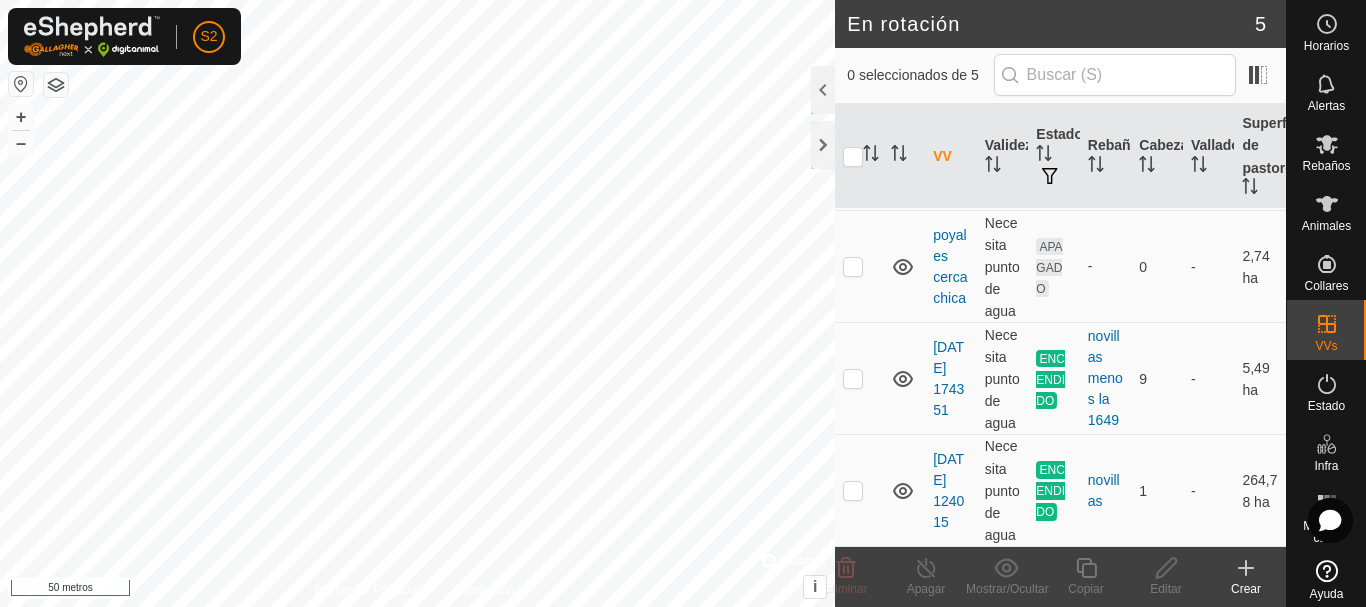 click on "S2 Horarios Alertas Rebaños Animales Collares VVs Estado Infra Mapa de calor Ayuda En rotación 5 0 seleccionados de 5    VV Validez Estado Rebaño Cabezas Vallado Superficie de pastoreo VV sin recinto vueltallana Necesita punto de agua APAGADO - 0 - 244,81 ha [PERSON_NAME] Necesita punto de agua APAGADO - 0 - 1,62 ha poyales cerca chica Necesita punto de agua APAGADO - 0 - 2,74 ha [DATE] 174351 Necesita punto de agua ENCENDIDO novillas menos la 1649 9 - 5,49 ha [DATE] 124015 Necesita punto de agua ENCENDIDO novillas 1 - 264,78 ha Eliminar Apagar Mostrar/Ocultar Copiar Editar Crear Política de Privacidad Contáctanos + – ⇧ i ©  Mapbox  , ©  OpenStreetMap  ,  Mejora este mapa 50 metros
Texto original Valora esta traducción Tu opinión servirá para ayudar a mejorar el Traductor de Google" at bounding box center (683, 303) 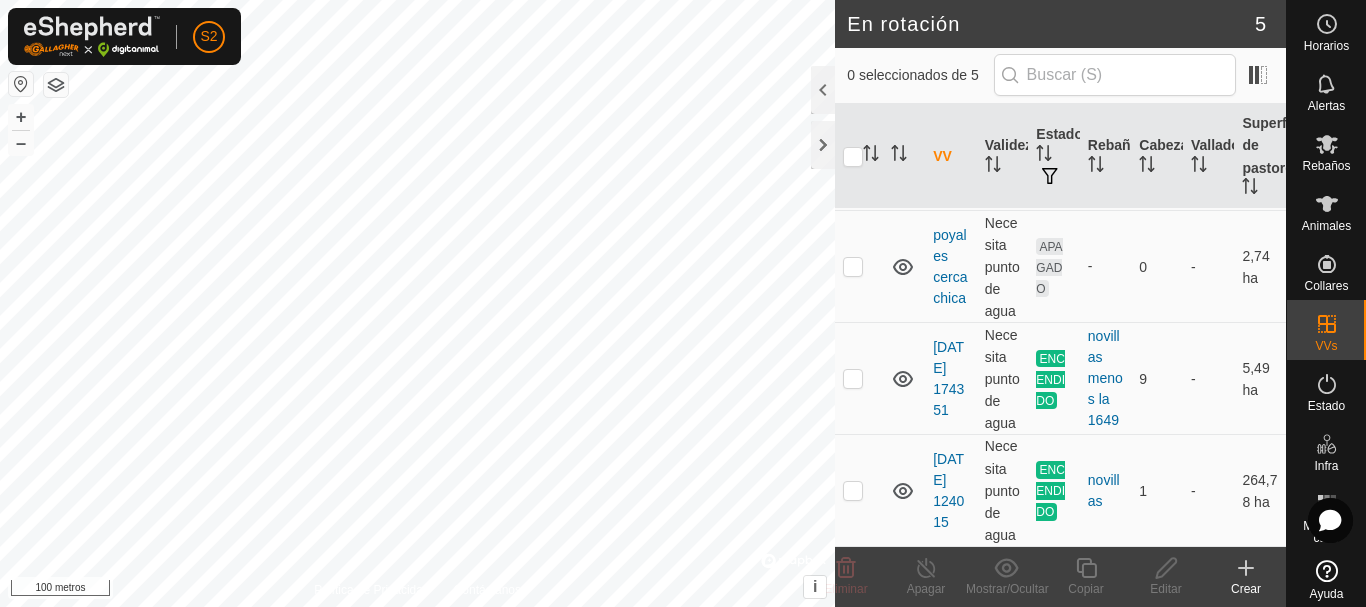 checkbox on "true" 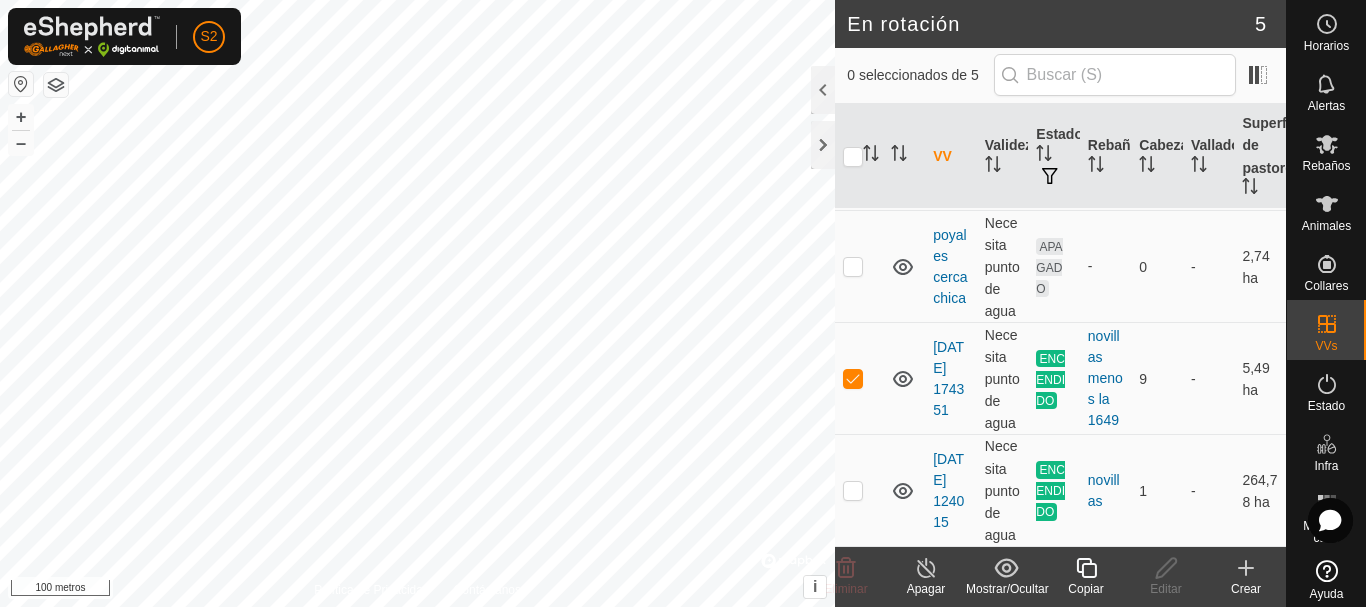 click 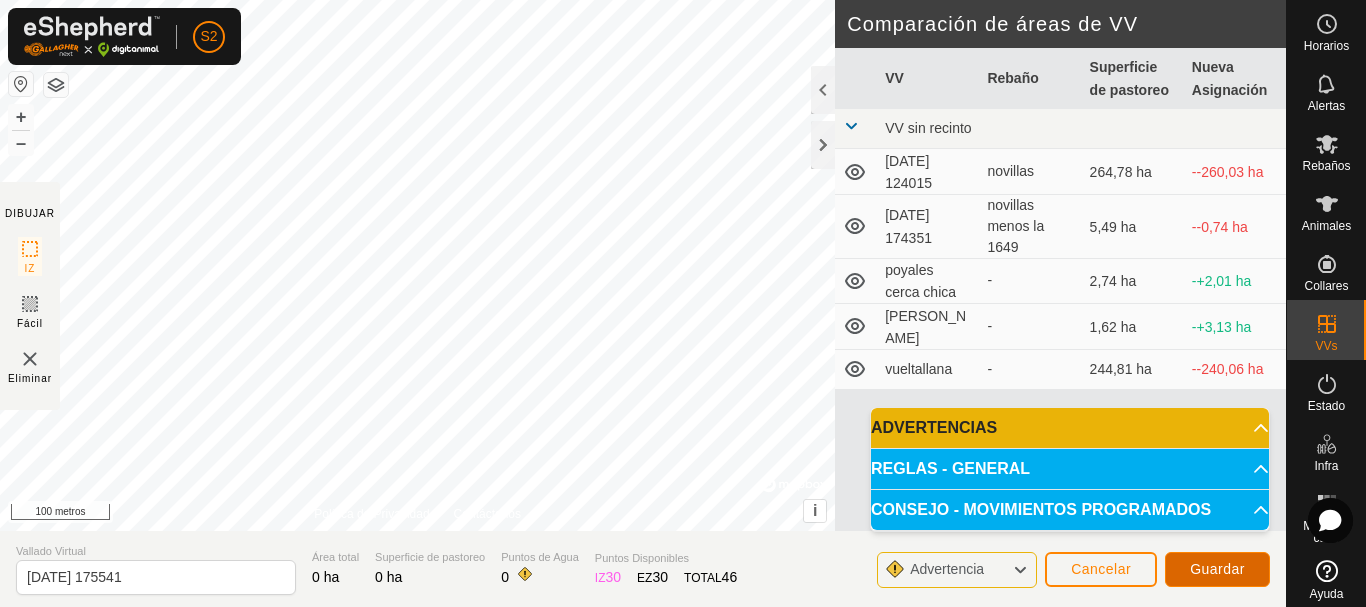 click on "Guardar" 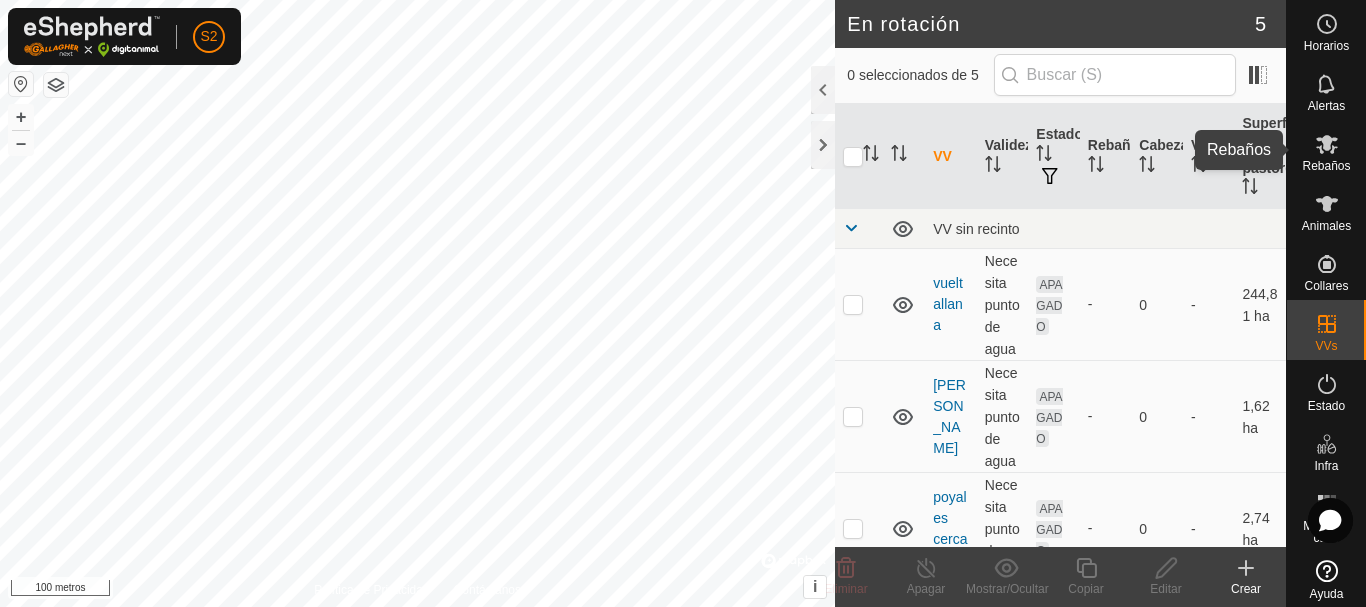 click 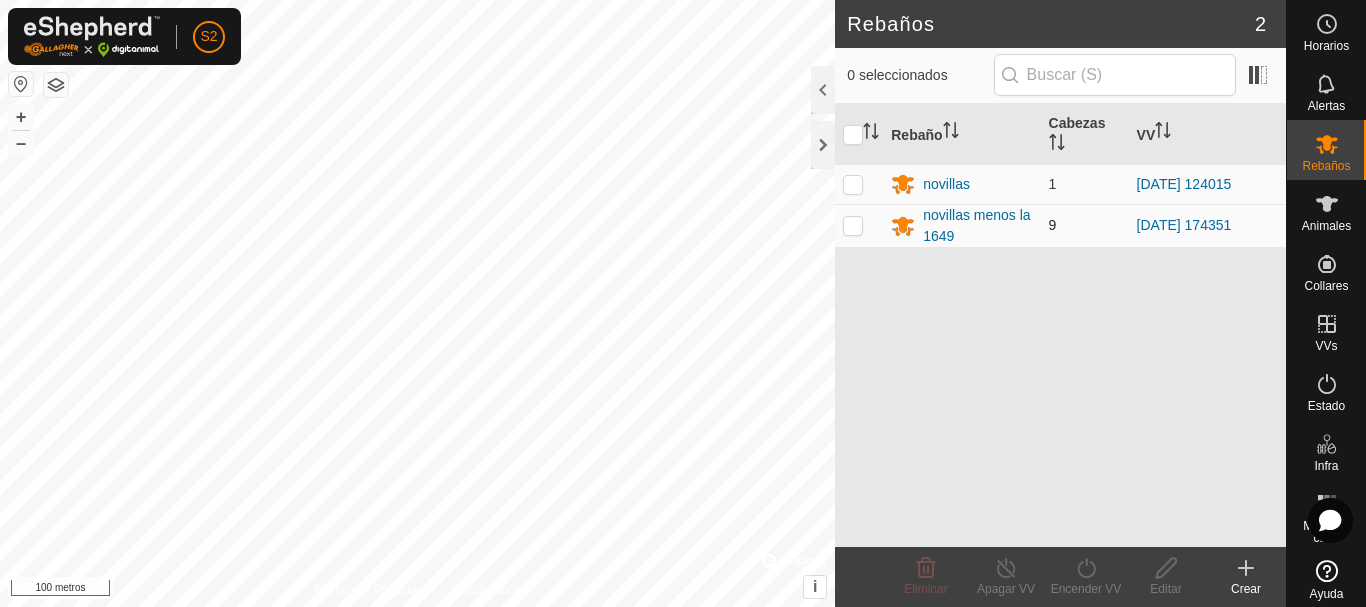 click at bounding box center [853, 225] 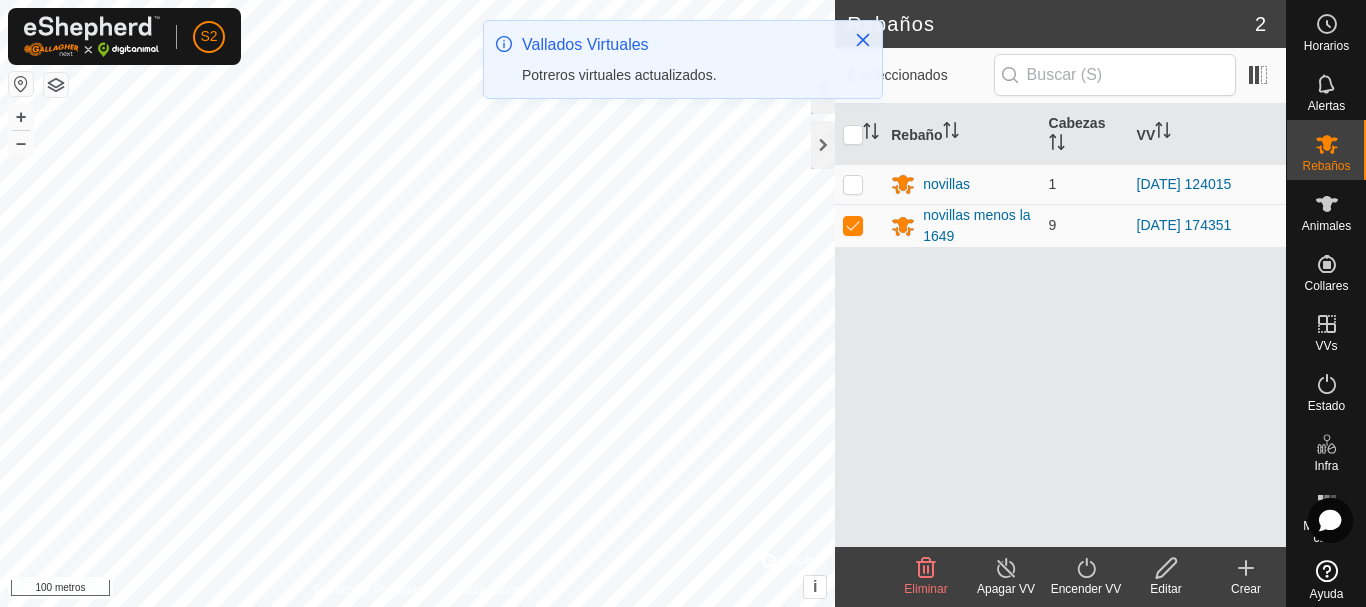click 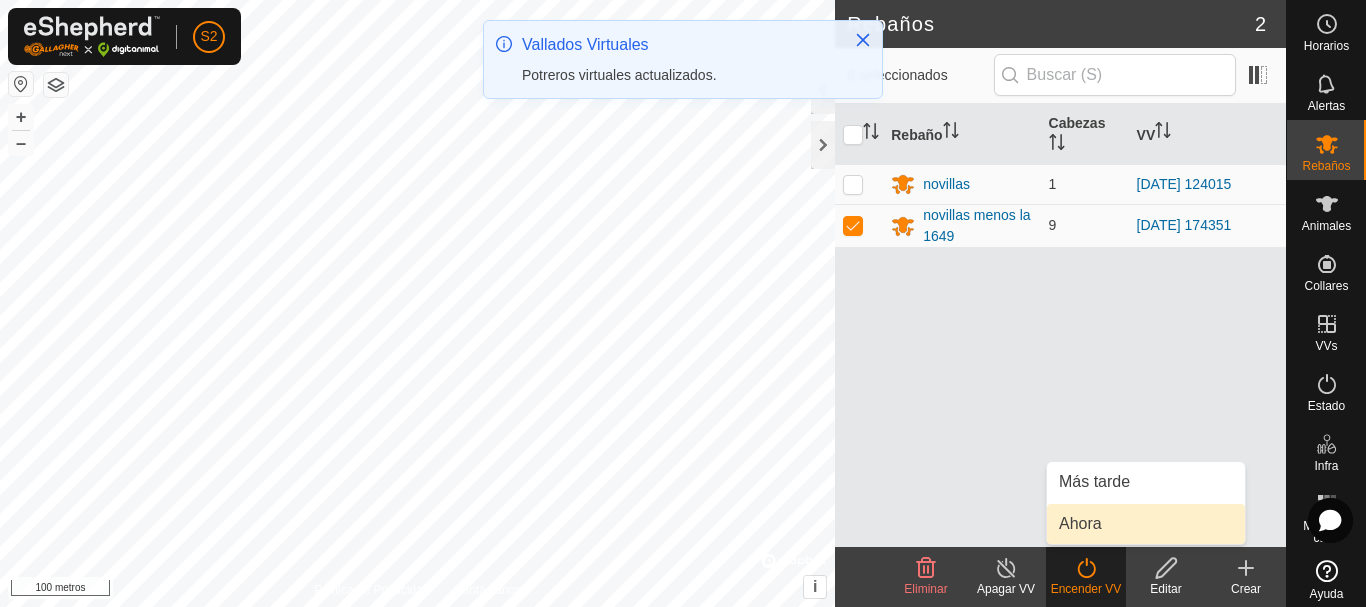 click on "Ahora" at bounding box center (1146, 524) 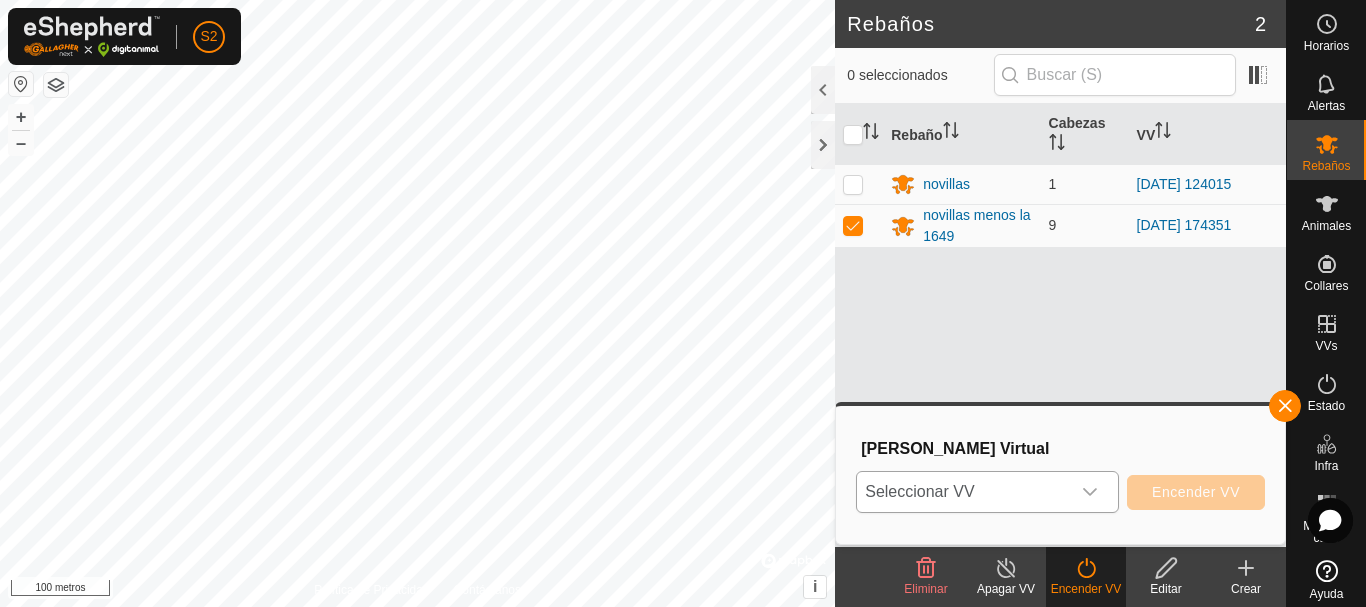 click 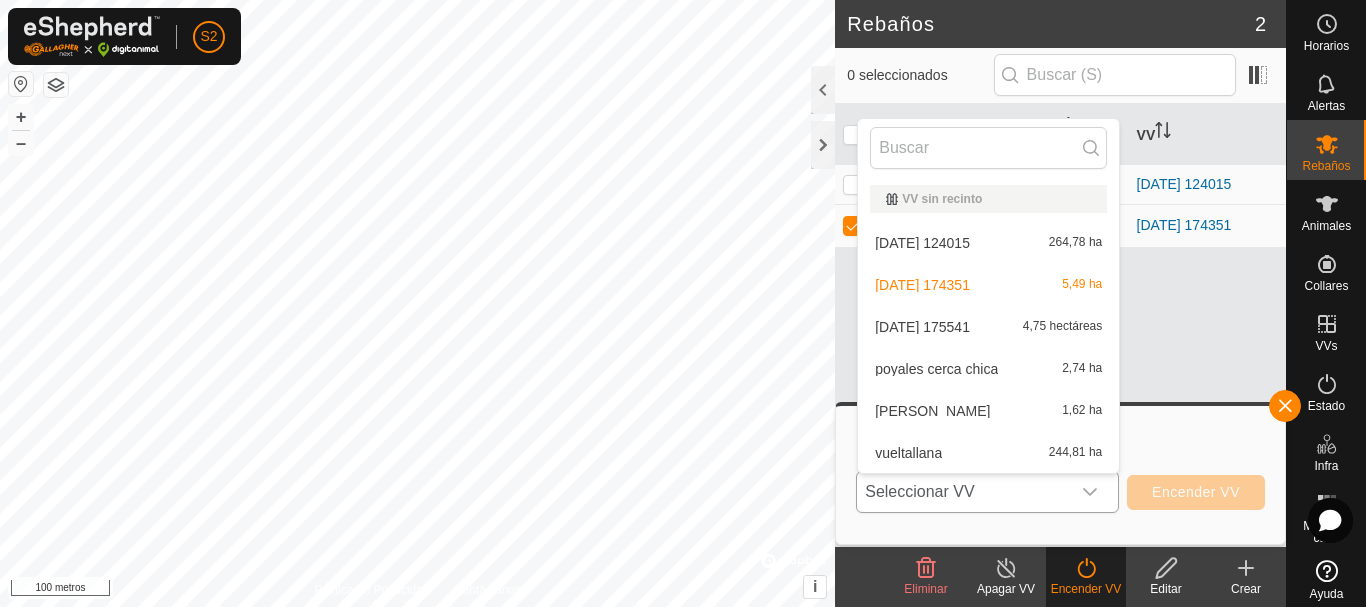 click on "[DATE] 175541 4,75 hectáreas" at bounding box center (988, 327) 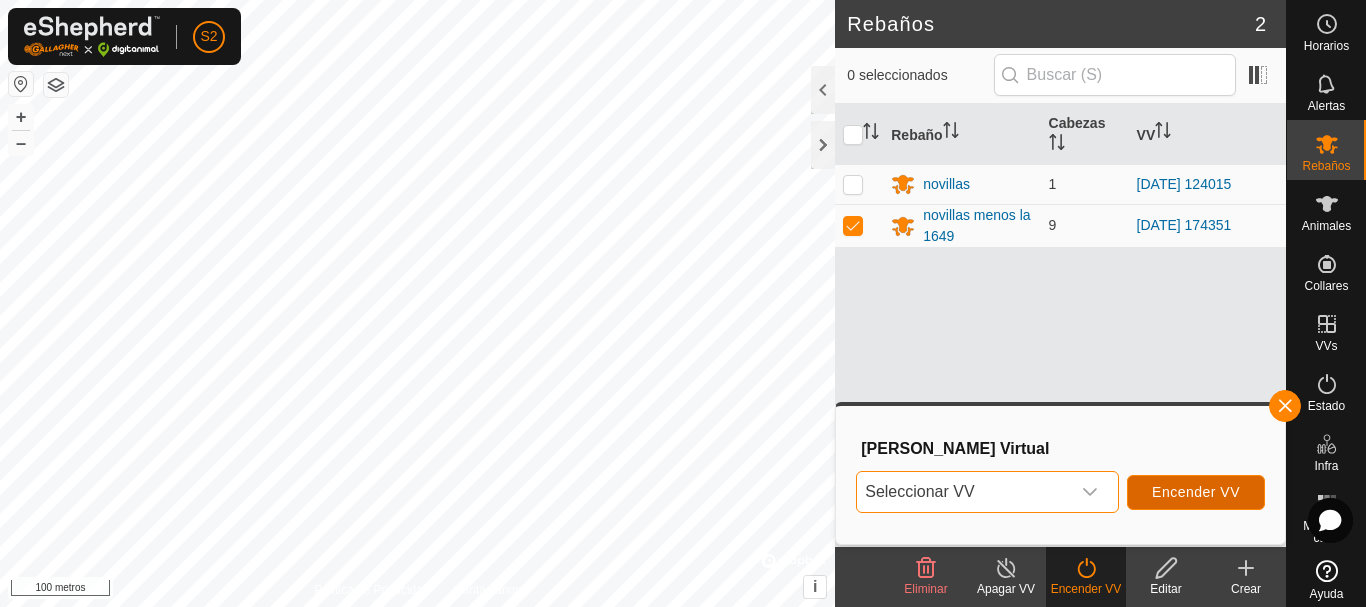 click on "Encender VV" at bounding box center [1196, 492] 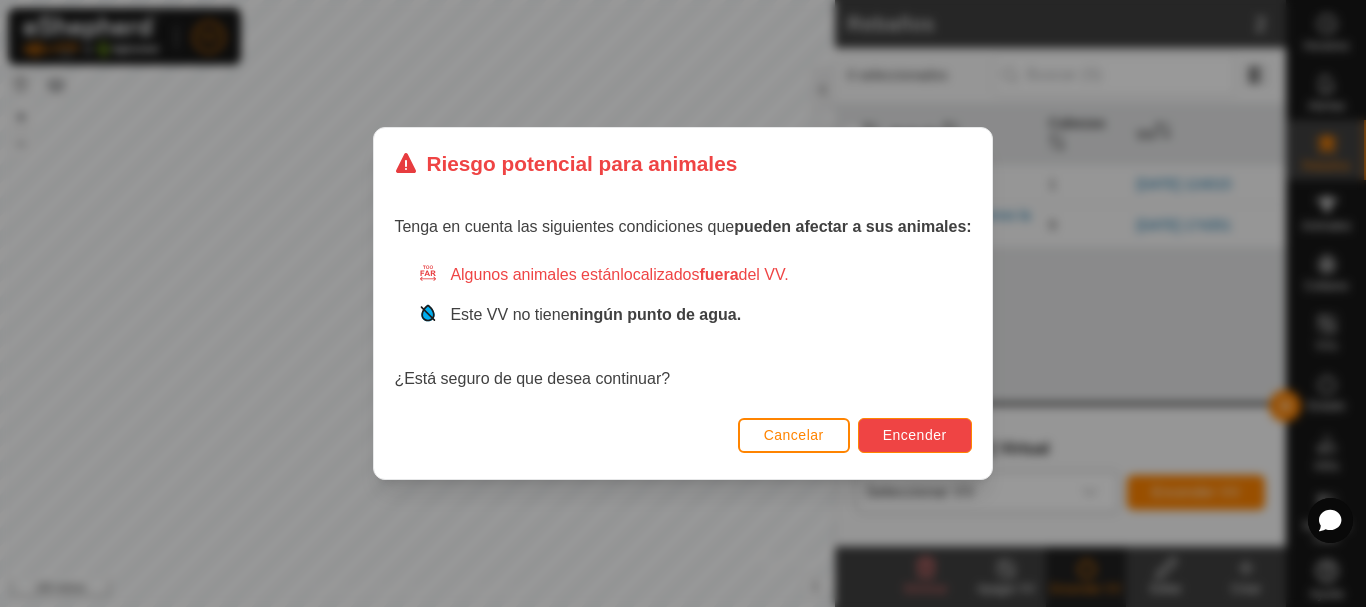 click on "Encender" at bounding box center (915, 435) 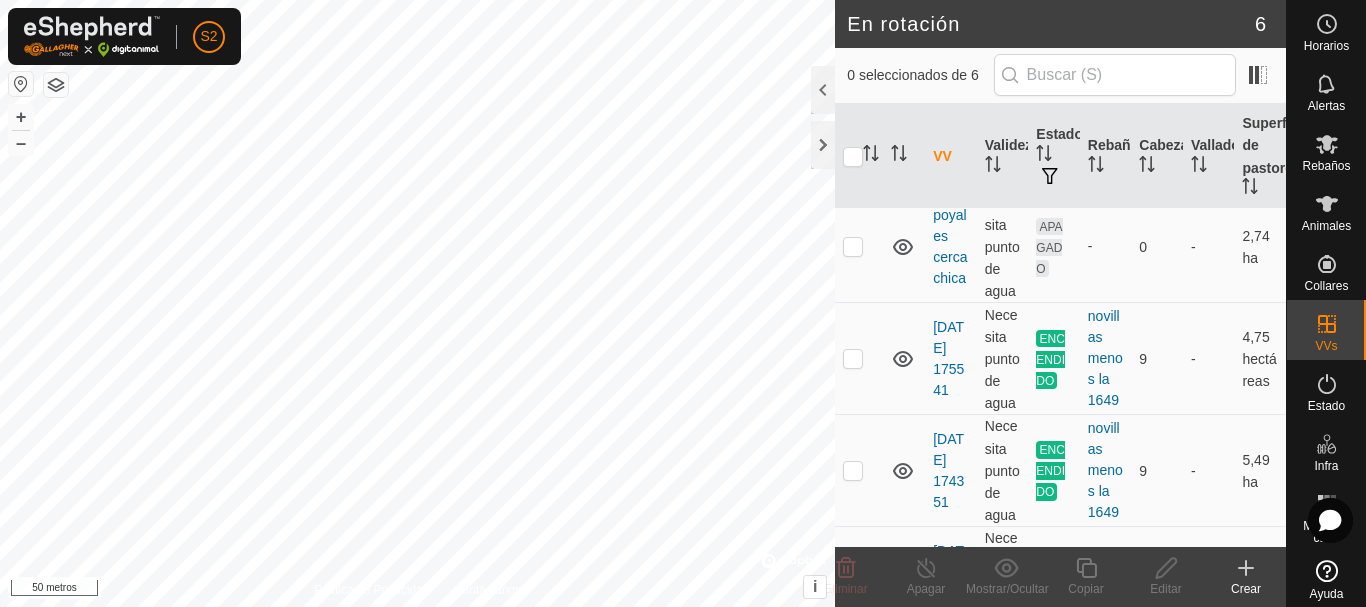 scroll, scrollTop: 300, scrollLeft: 0, axis: vertical 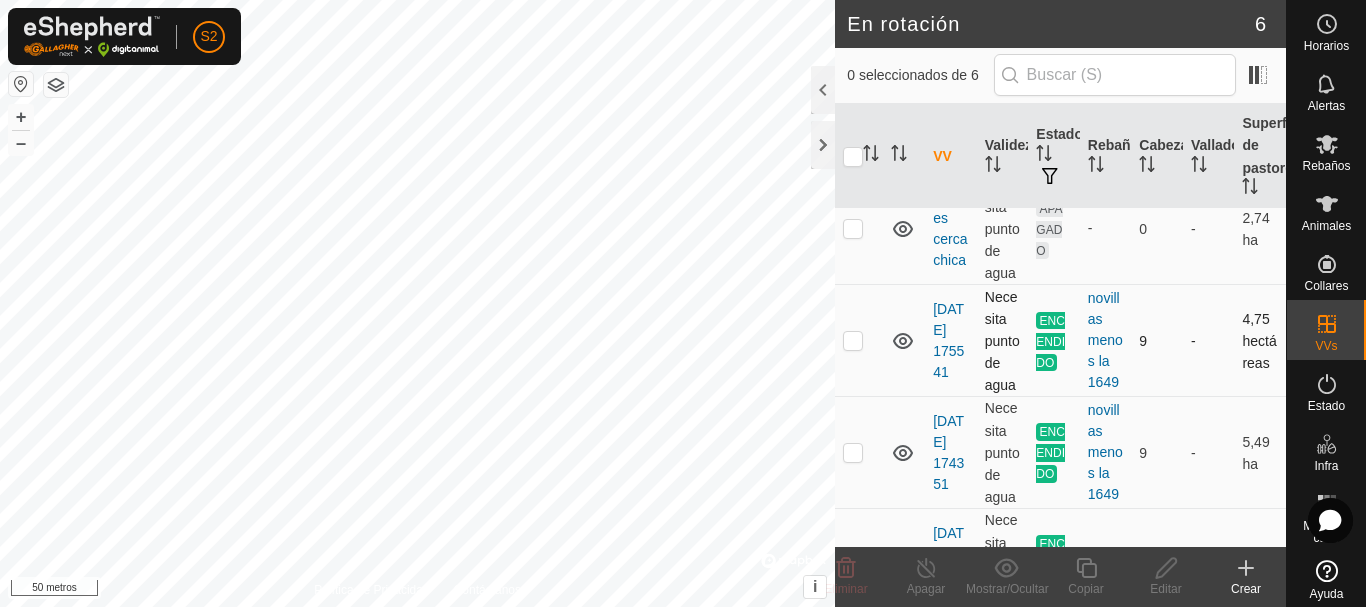 click at bounding box center (853, 340) 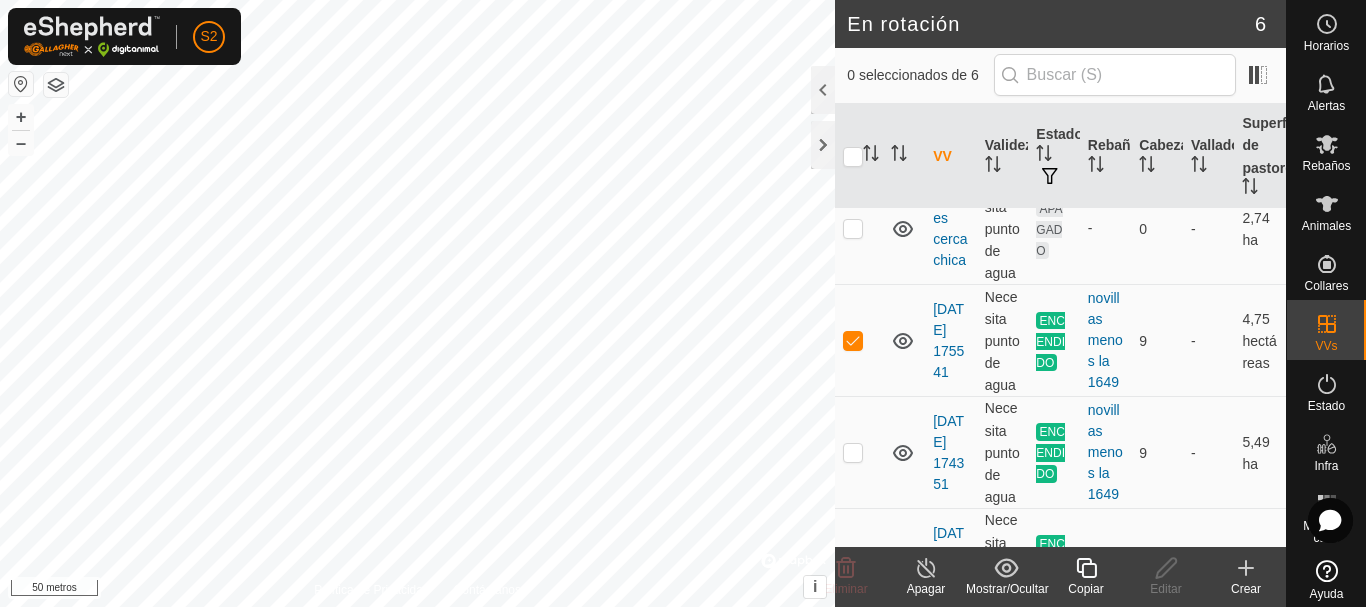 click 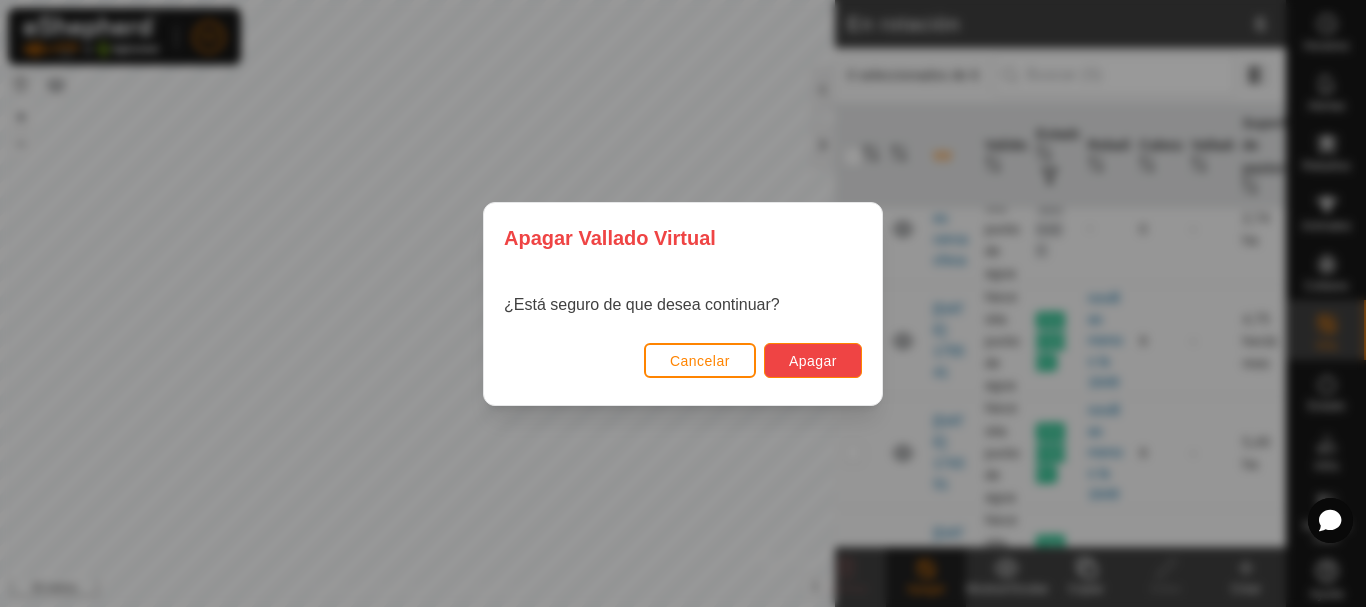 click on "Apagar" at bounding box center (813, 360) 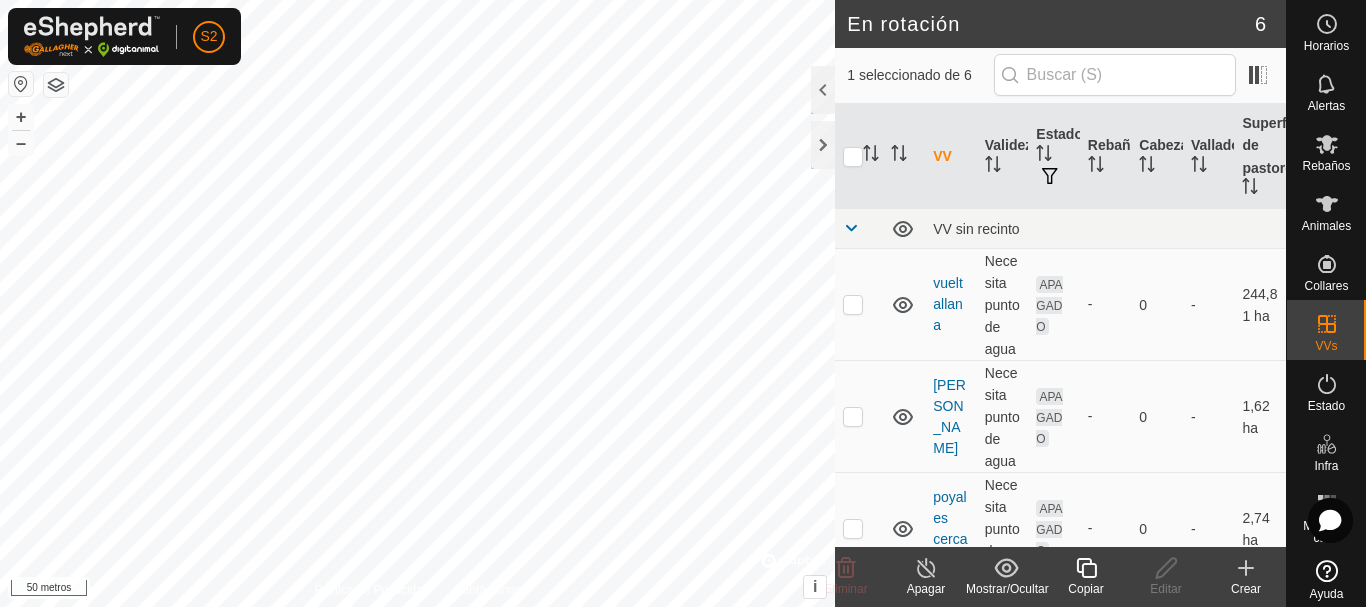 checkbox on "false" 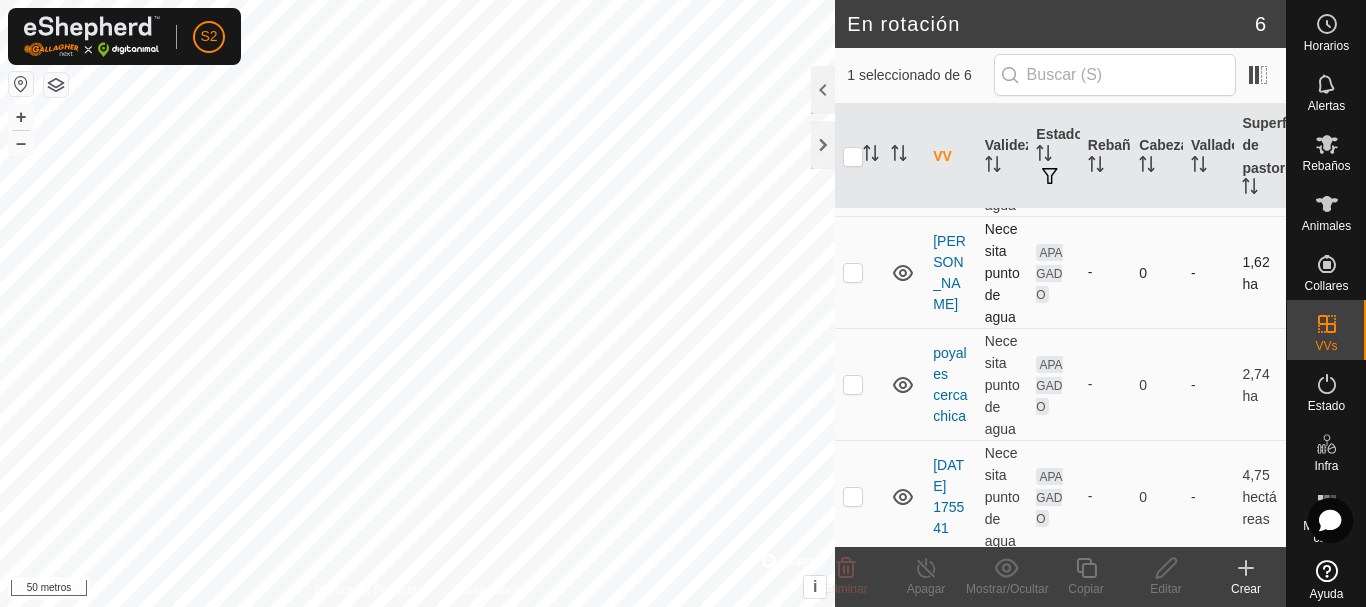 scroll, scrollTop: 378, scrollLeft: 0, axis: vertical 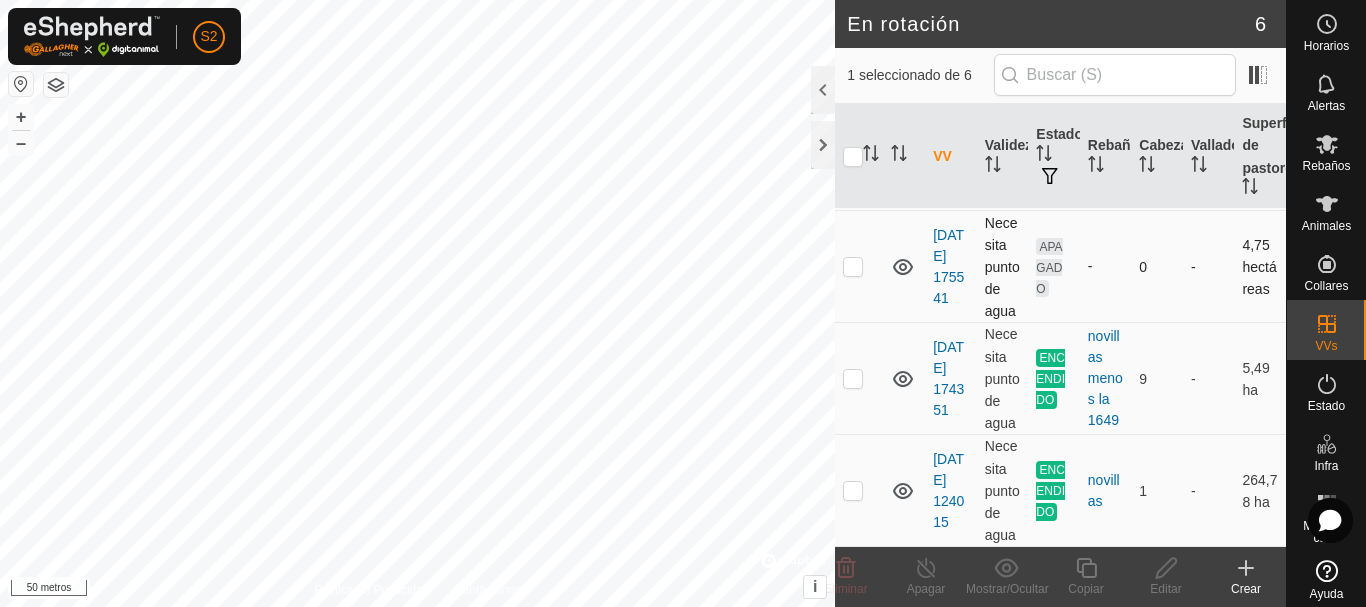 click at bounding box center (859, 267) 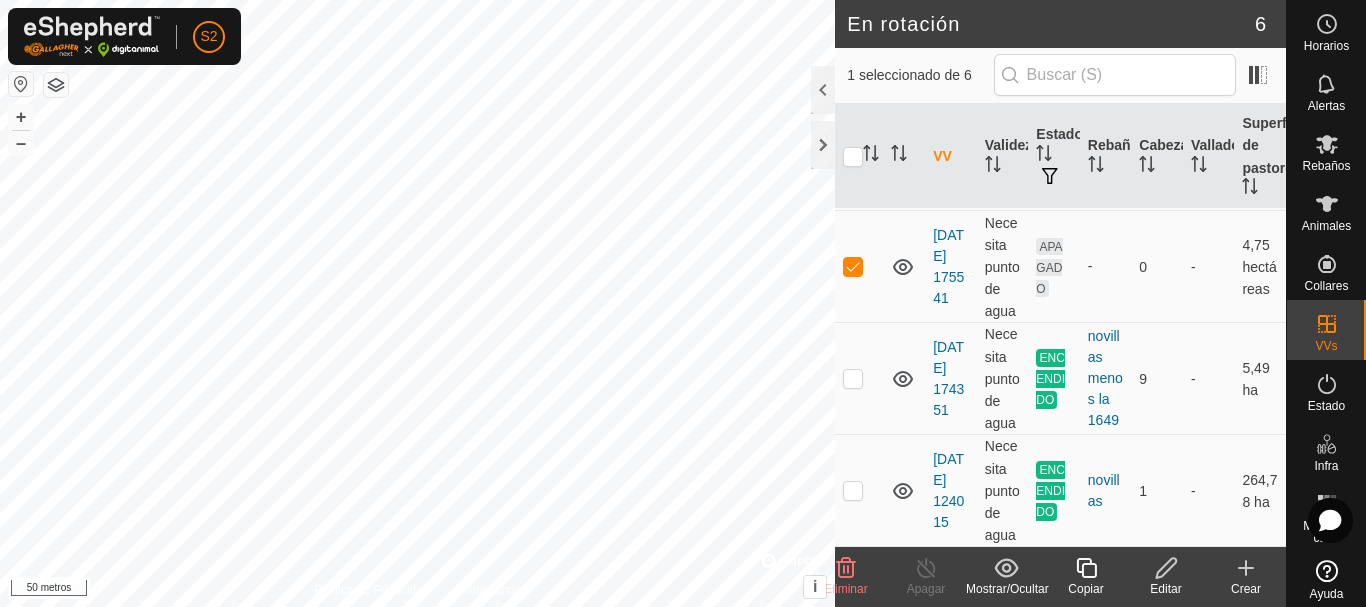 click 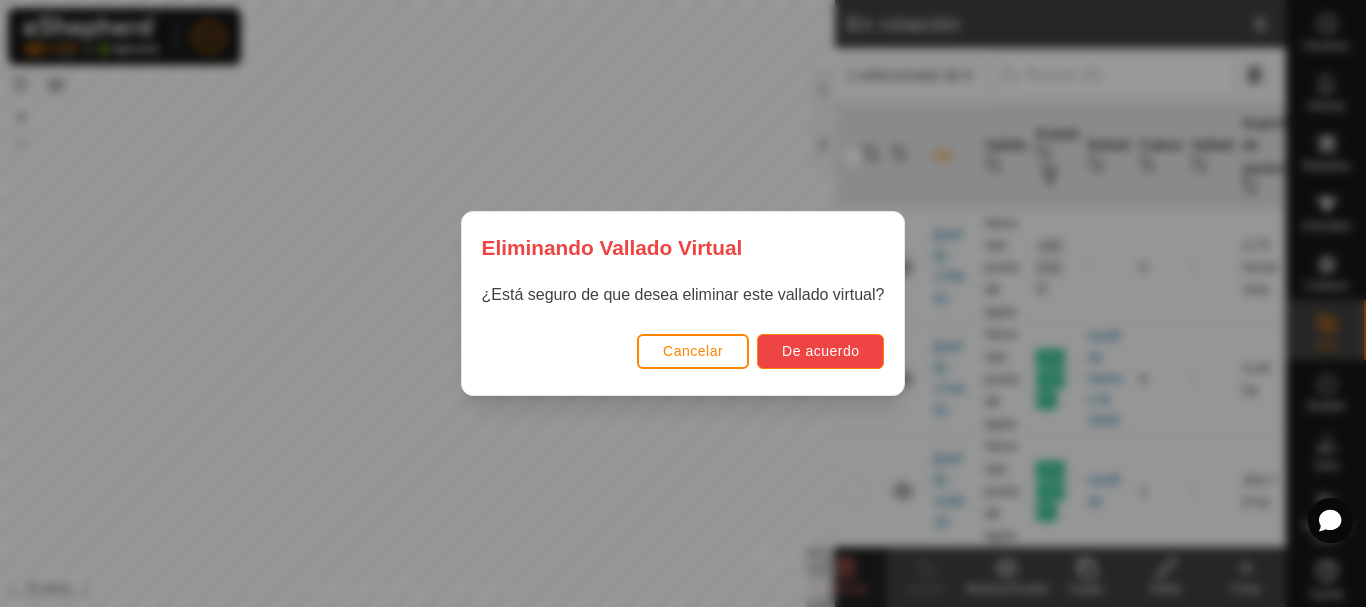 click on "De acuerdo" at bounding box center [820, 351] 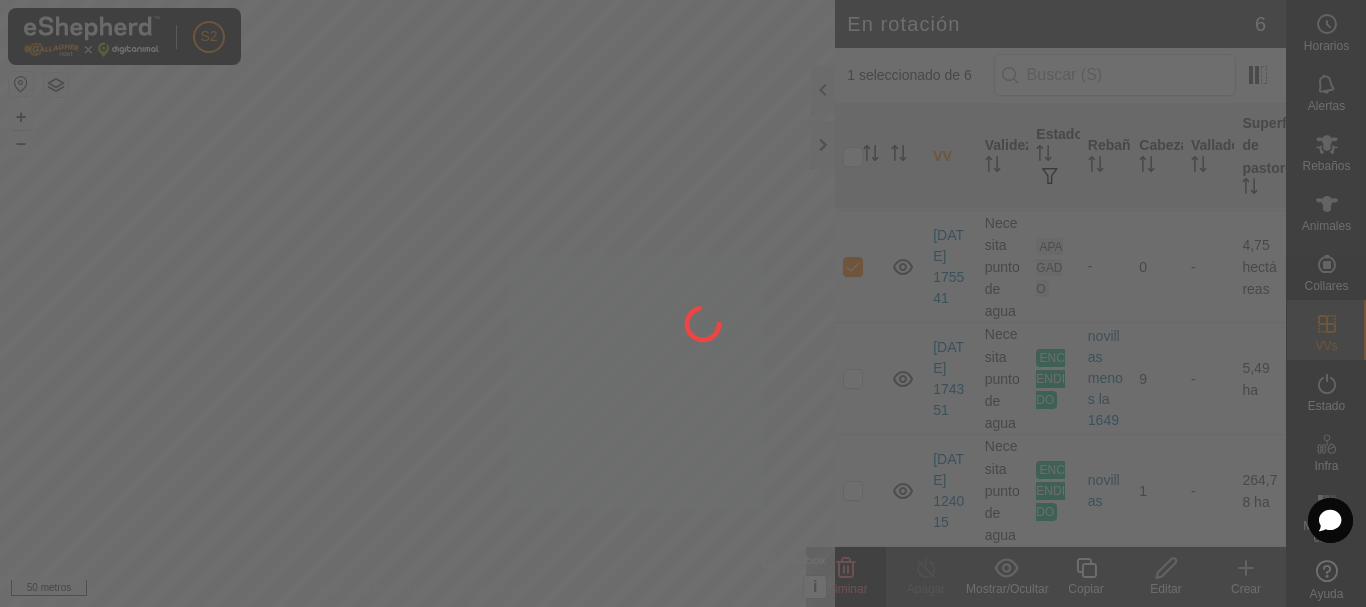 checkbox on "false" 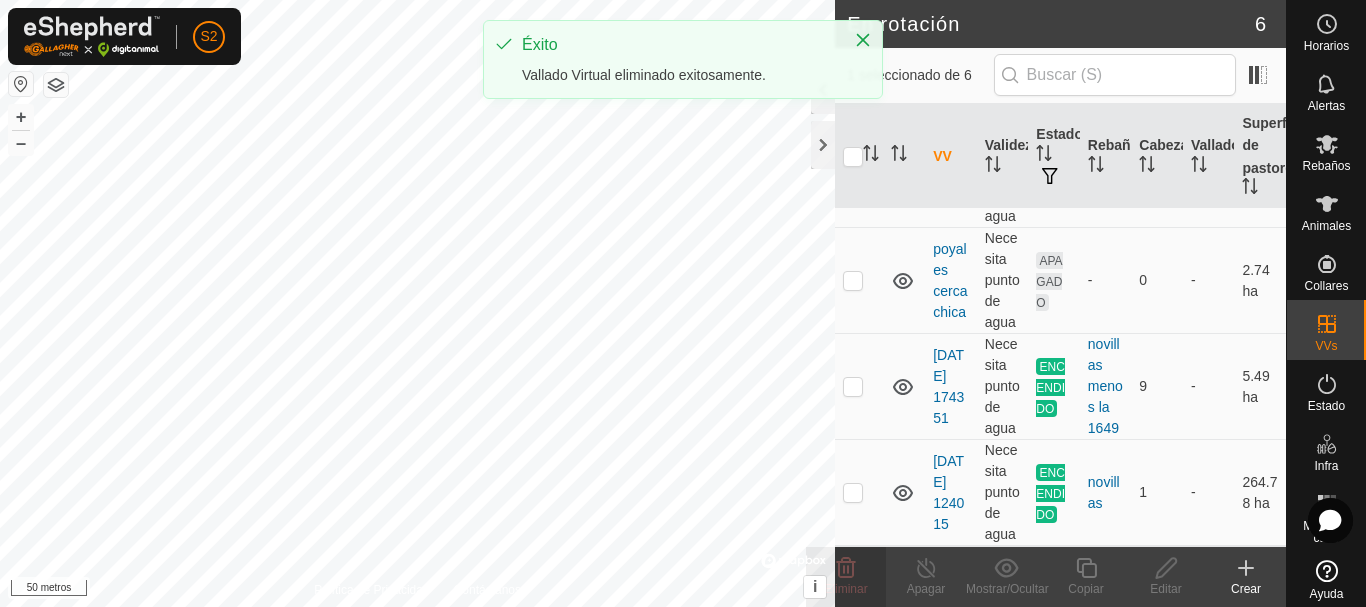 scroll, scrollTop: 0, scrollLeft: 0, axis: both 